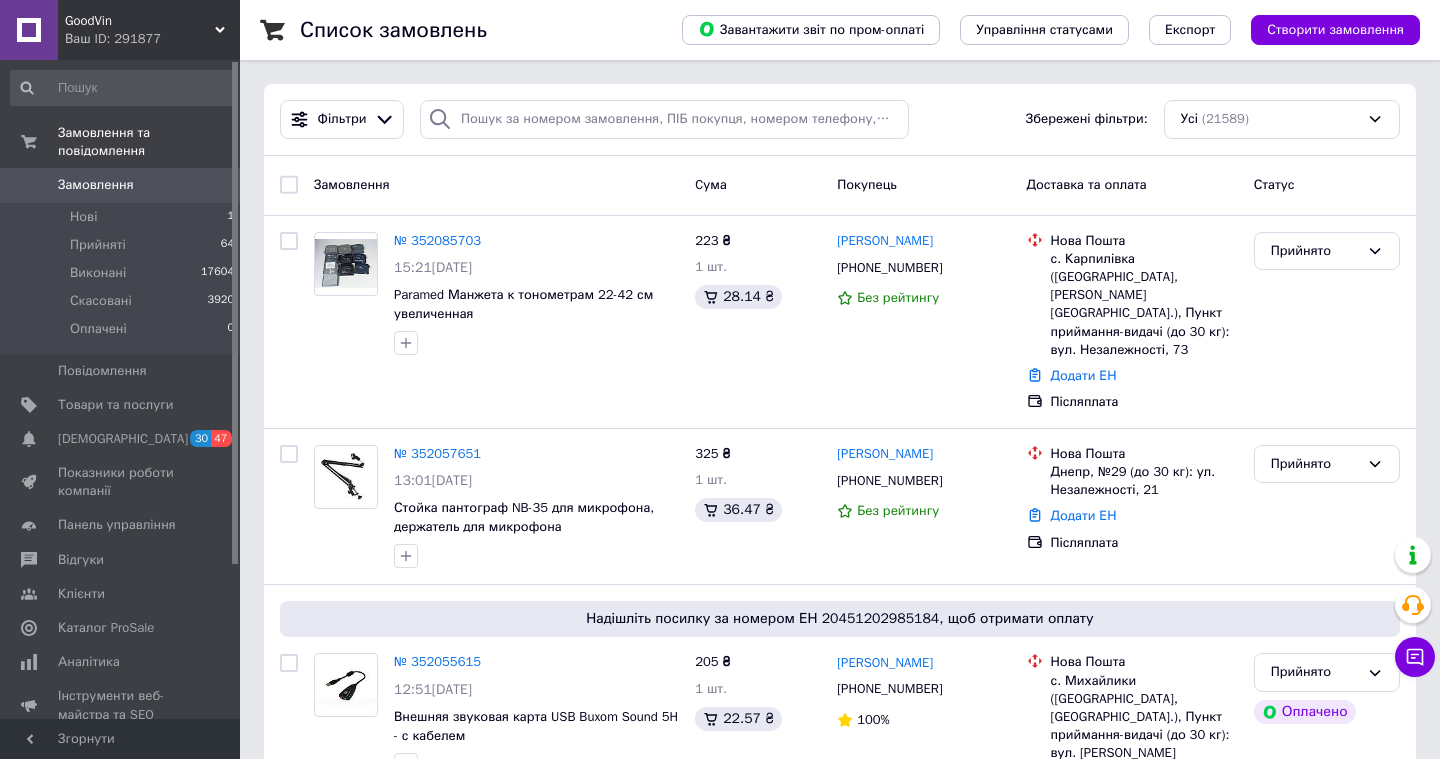 scroll, scrollTop: 0, scrollLeft: 0, axis: both 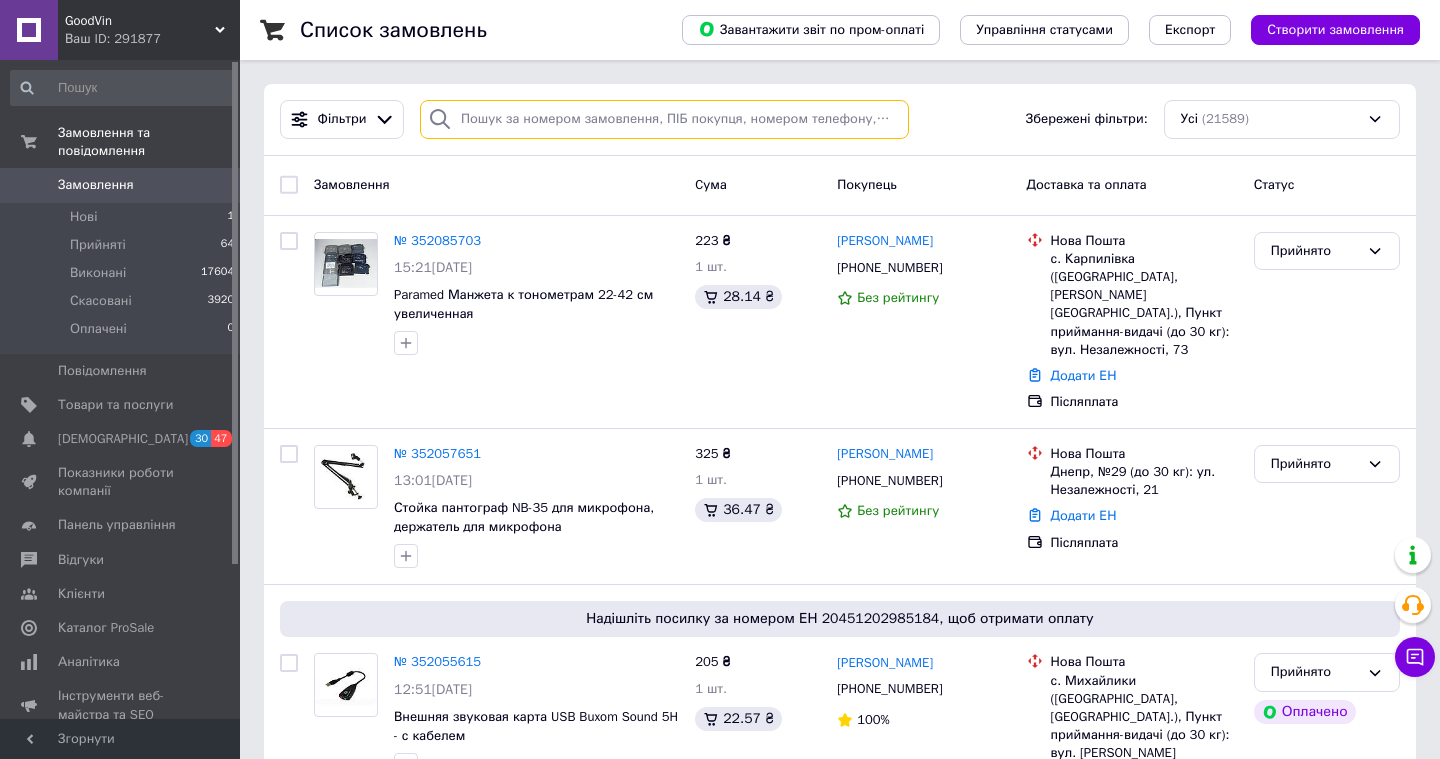 click at bounding box center [664, 119] 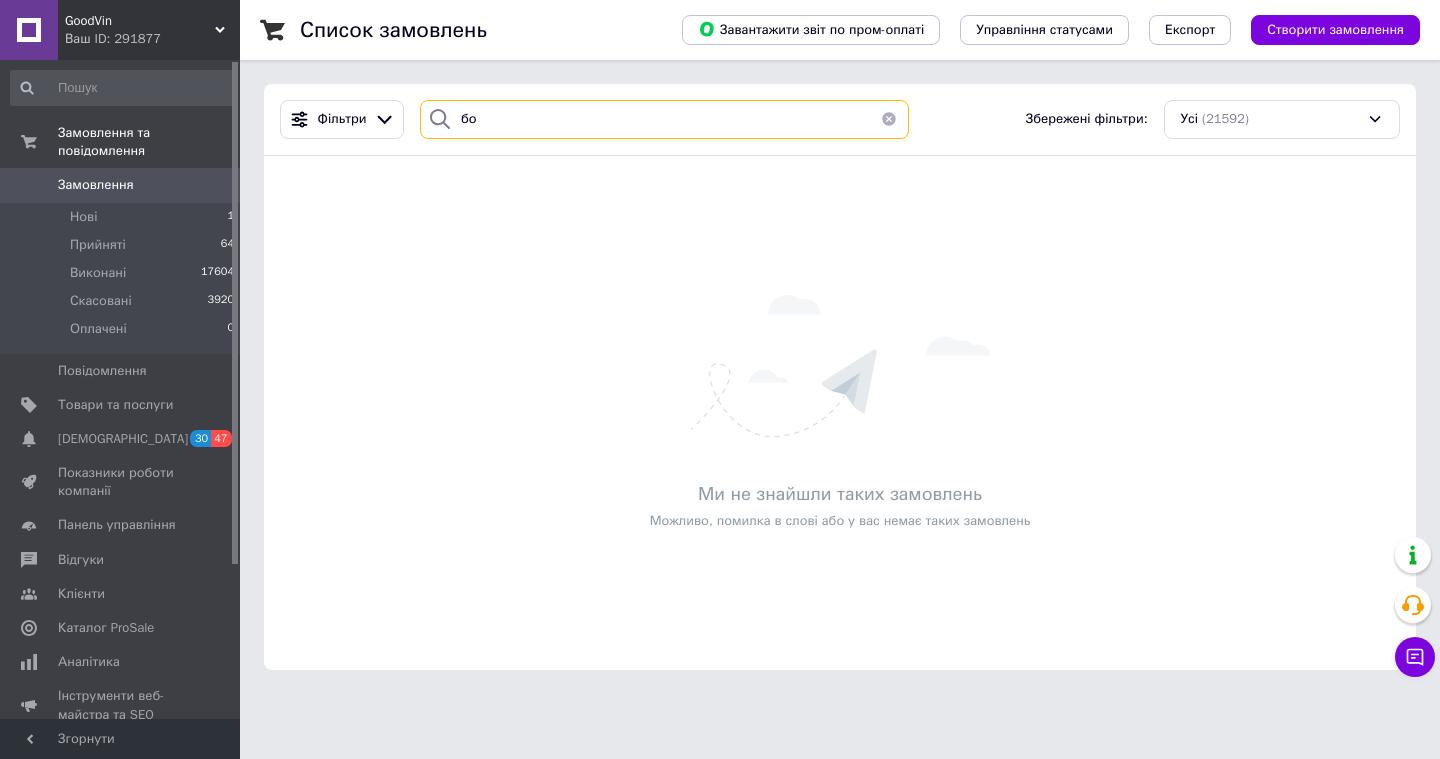 type on "б" 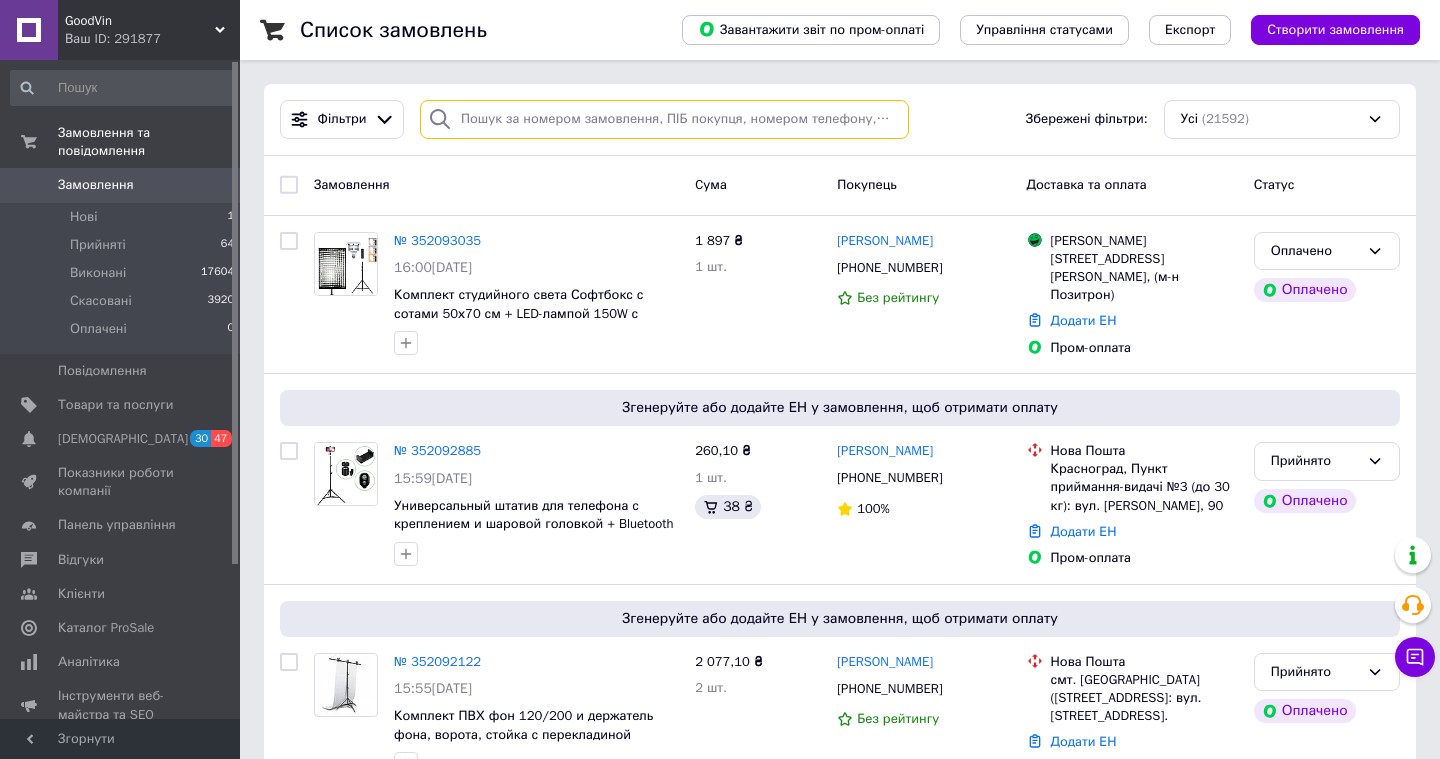 click at bounding box center [664, 119] 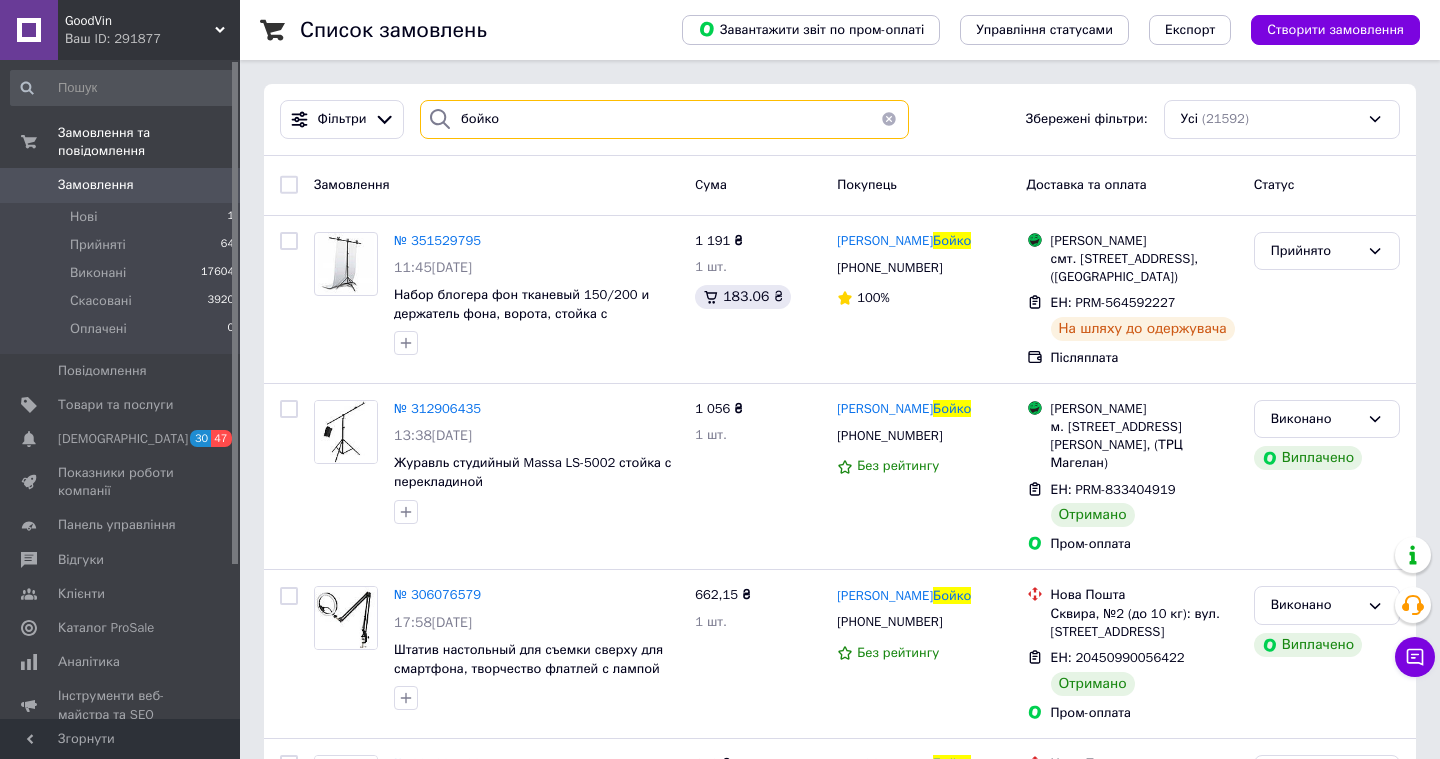 type on "бойко" 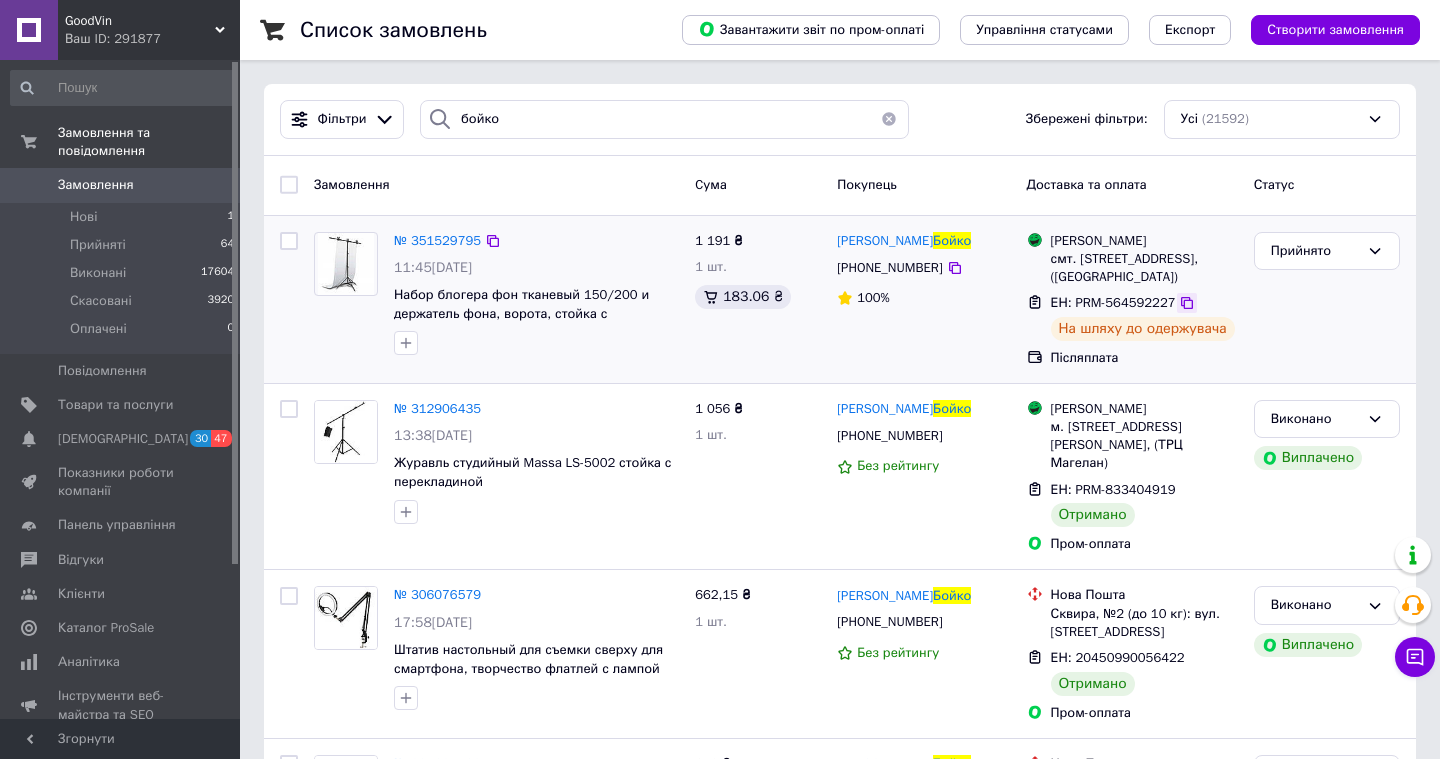 click 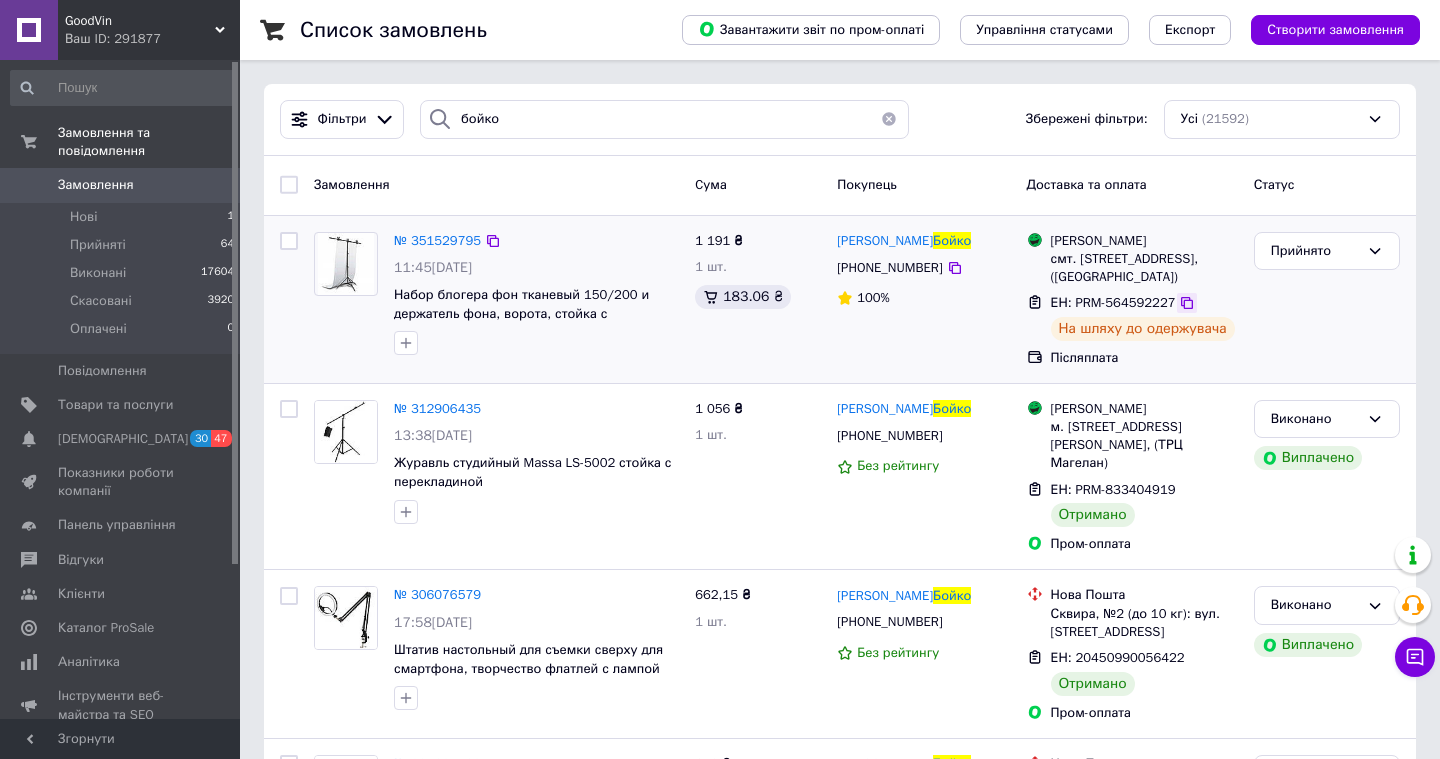 click 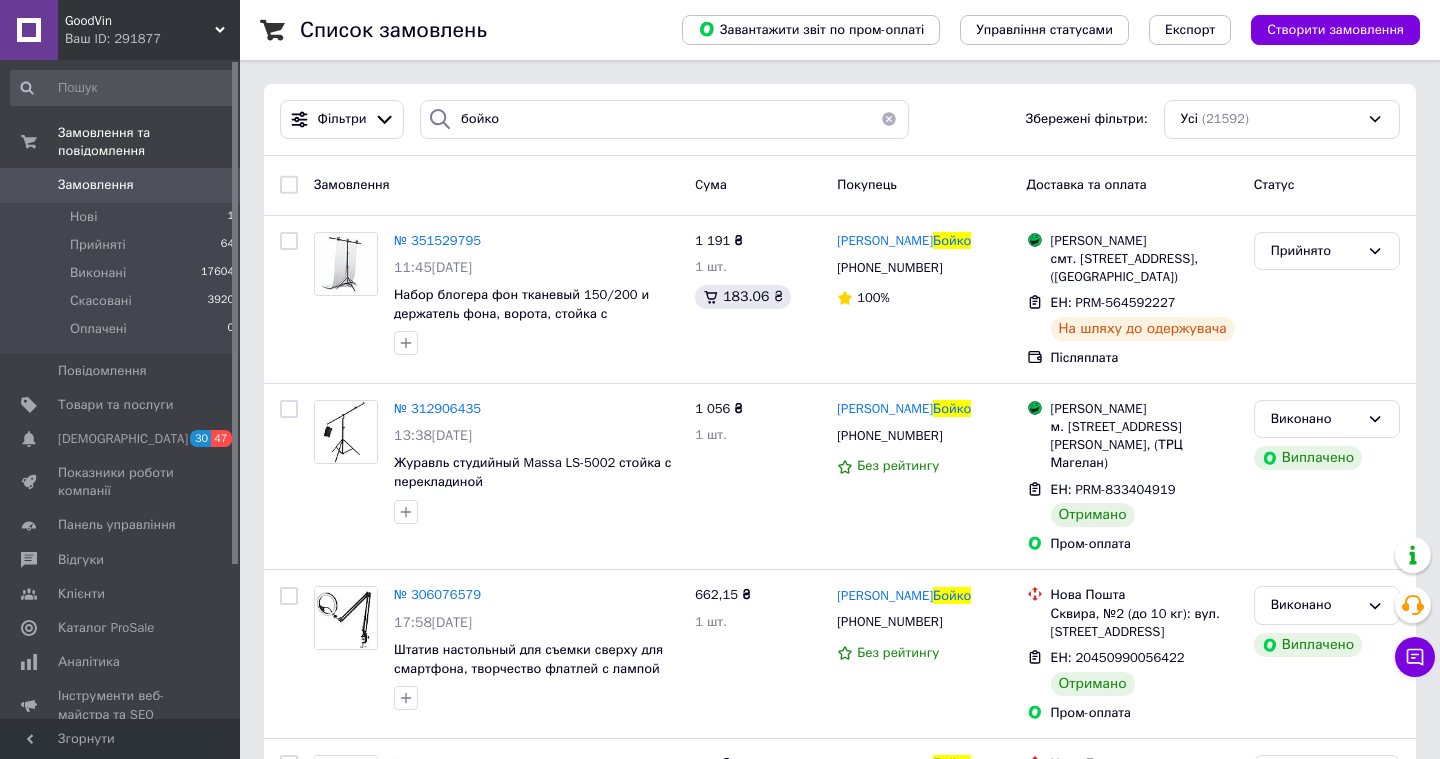 click at bounding box center [889, 119] 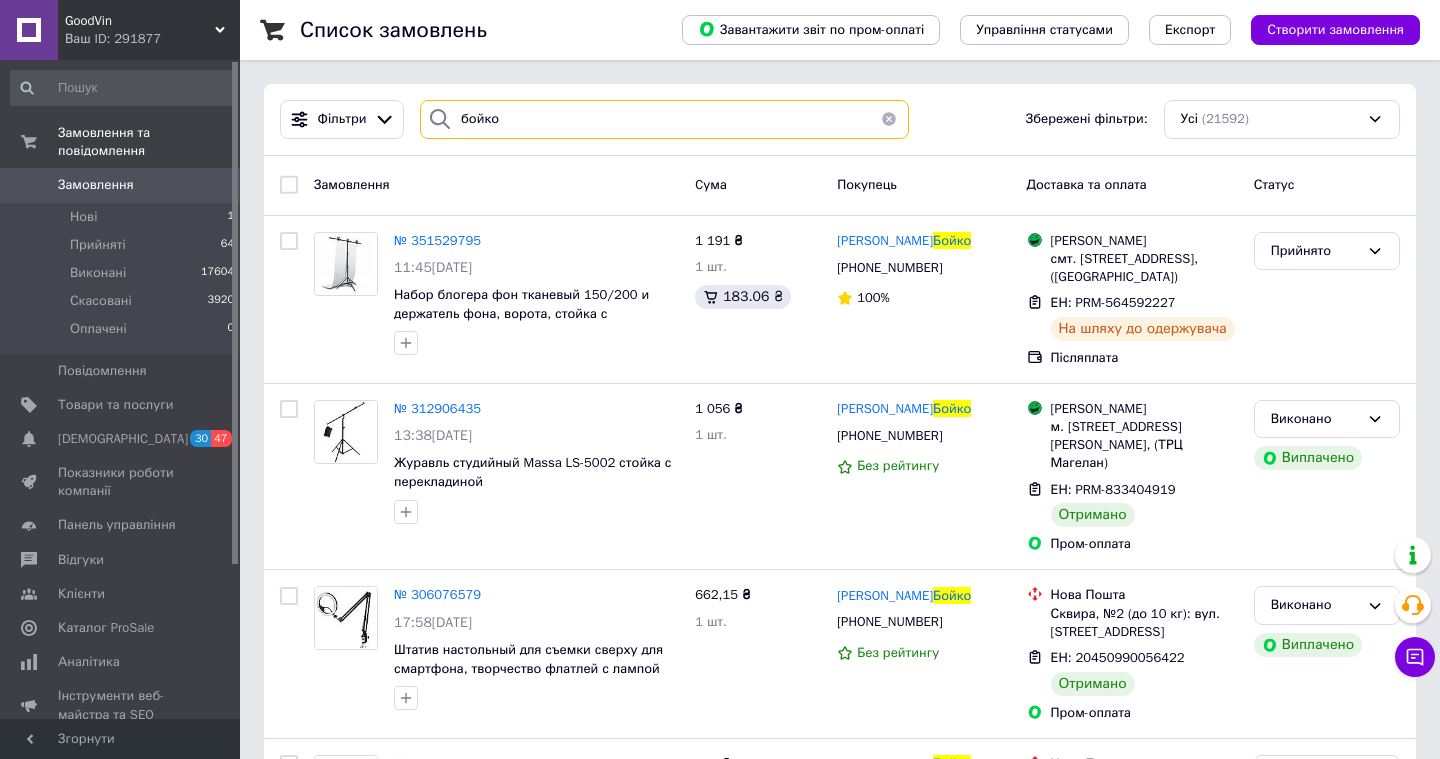 type 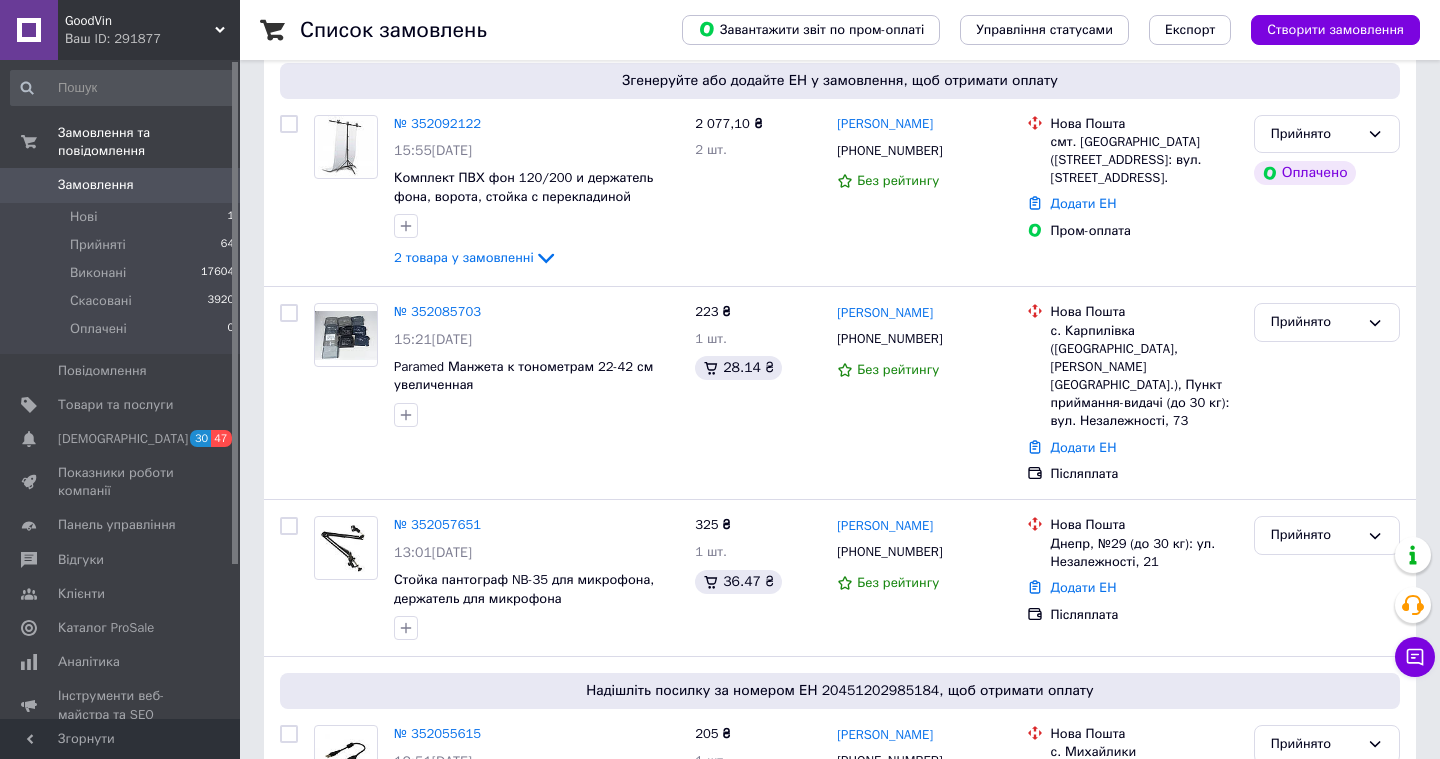 scroll, scrollTop: 545, scrollLeft: 0, axis: vertical 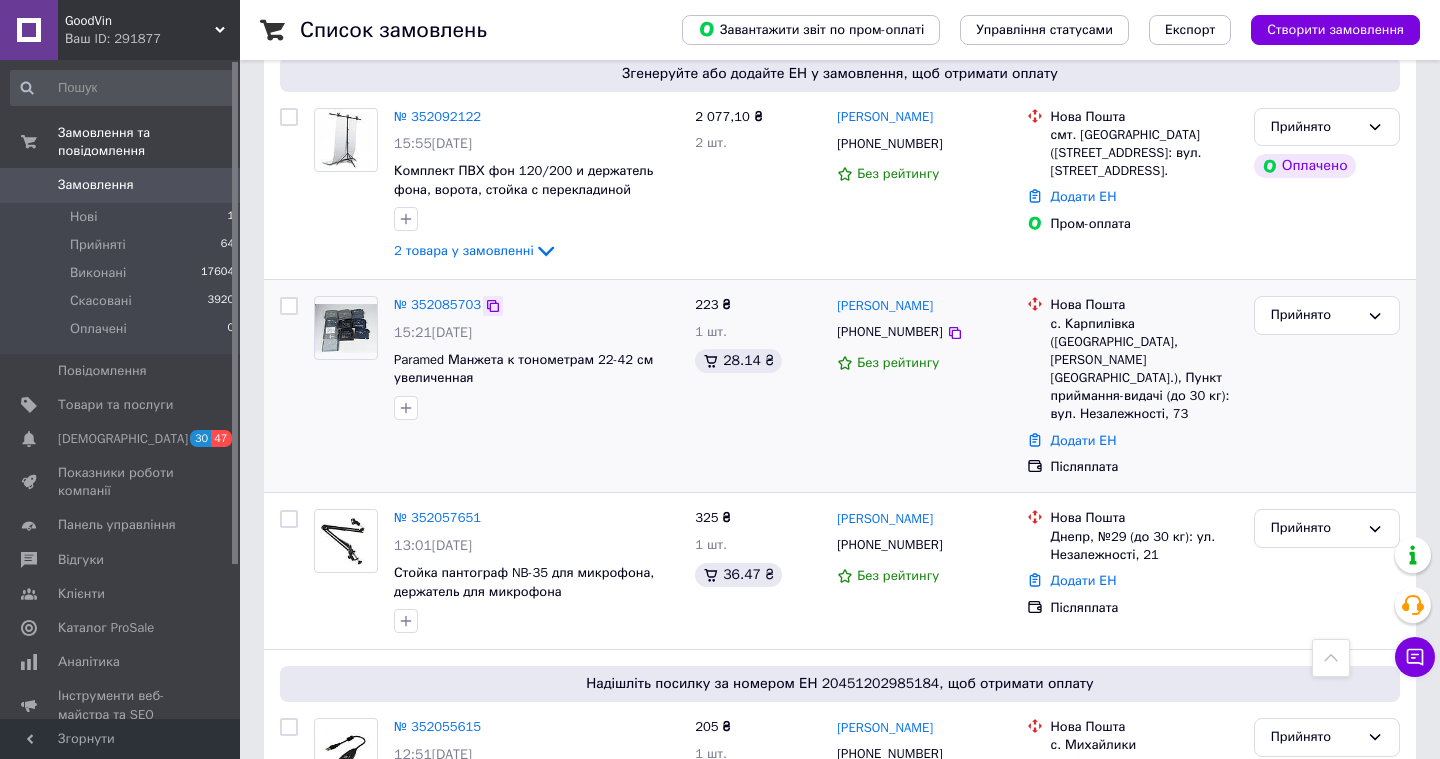 click 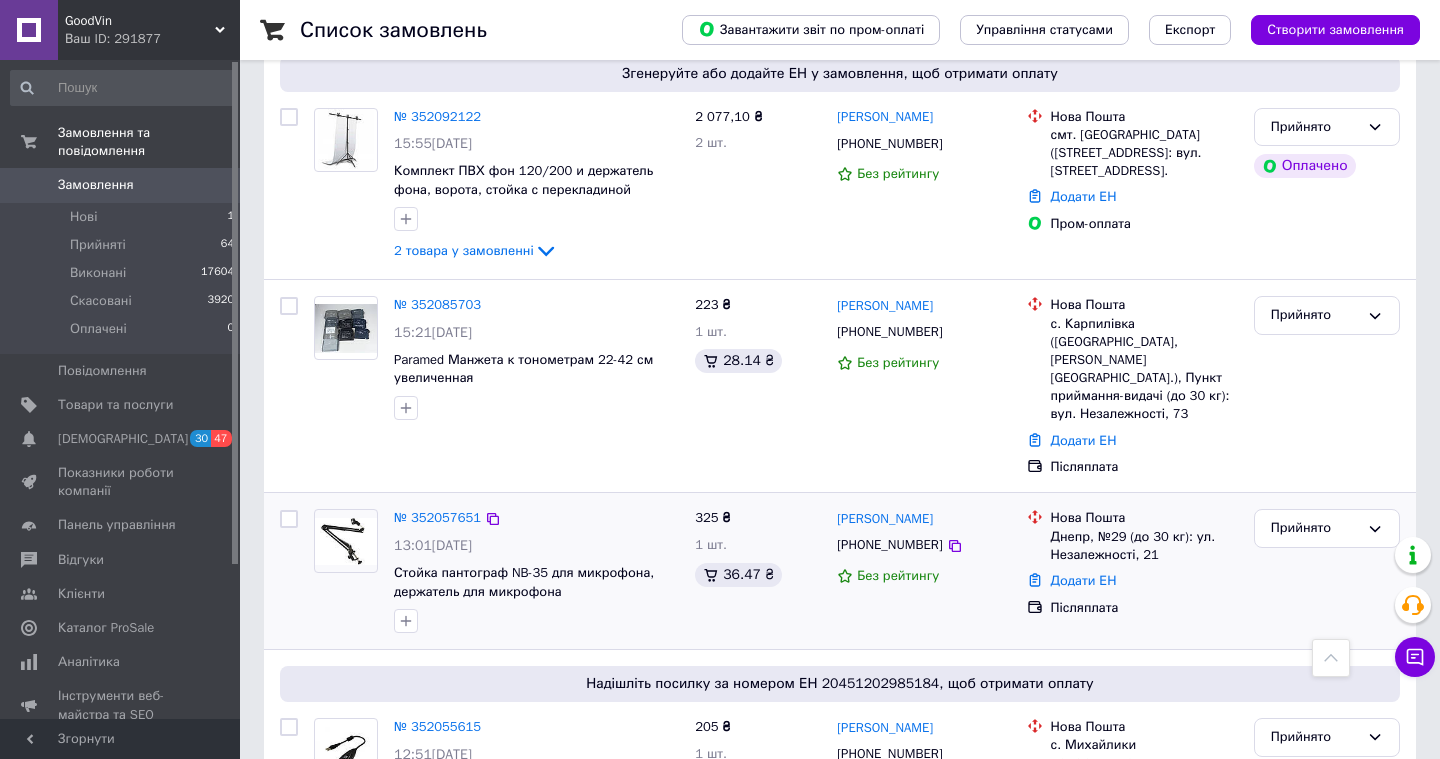 scroll, scrollTop: 322, scrollLeft: 0, axis: vertical 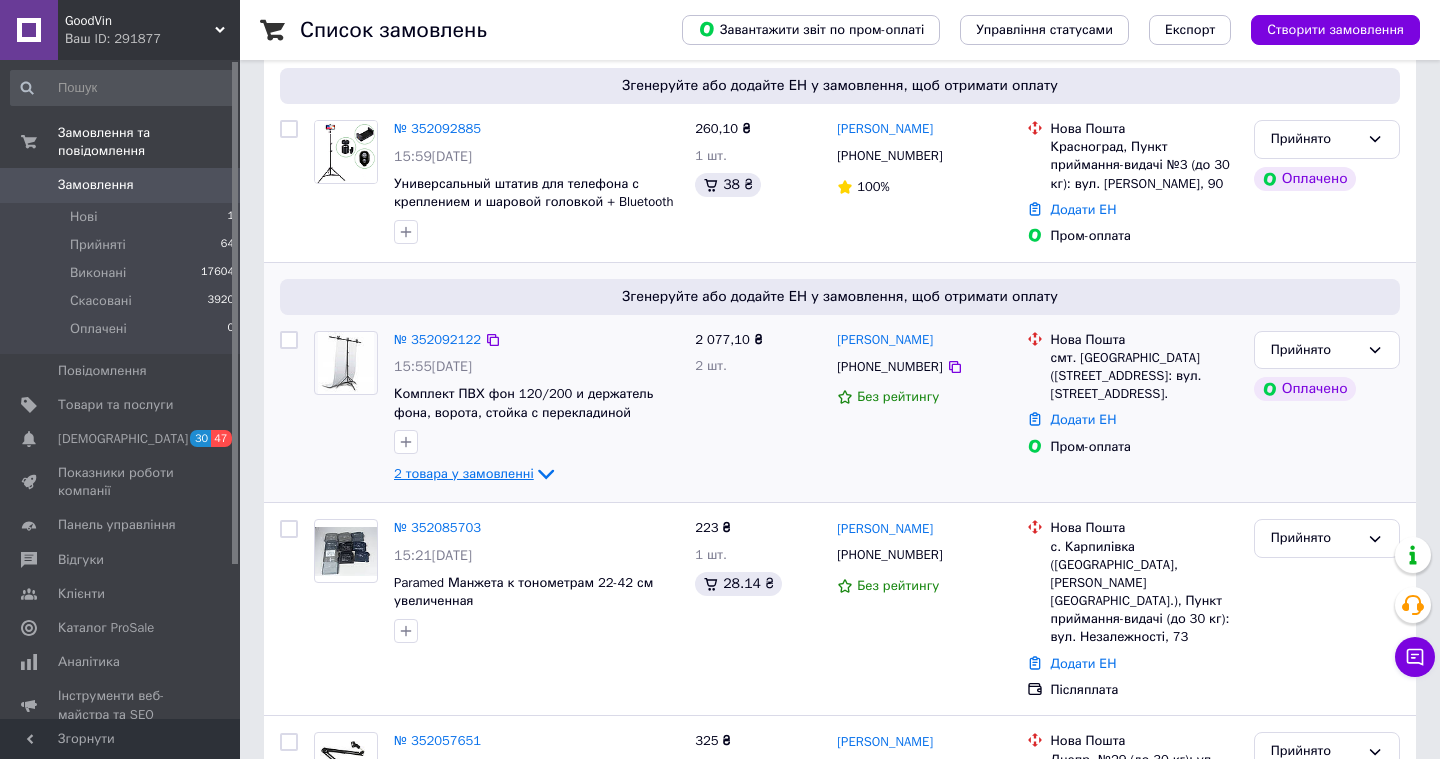 click on "2 товара у замовленні" at bounding box center (464, 473) 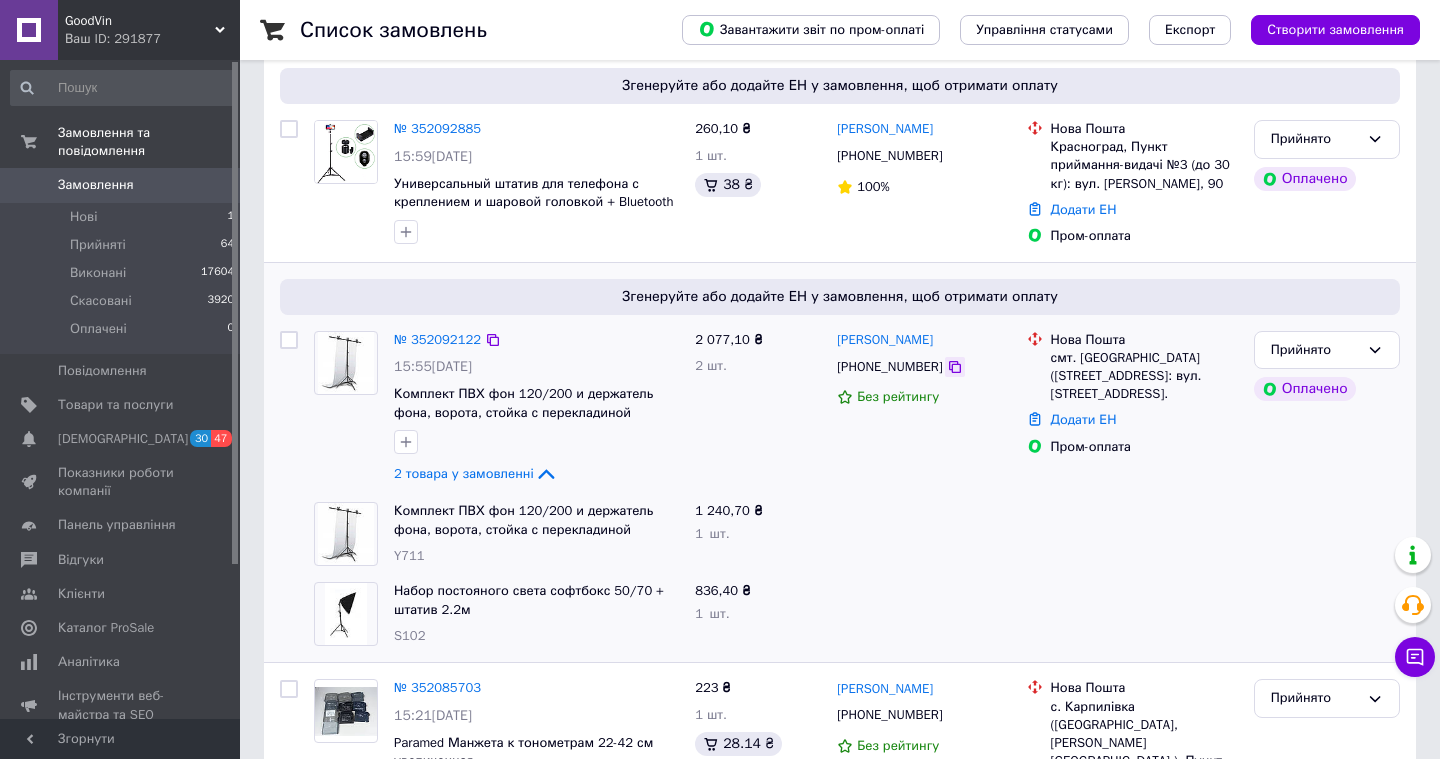 click 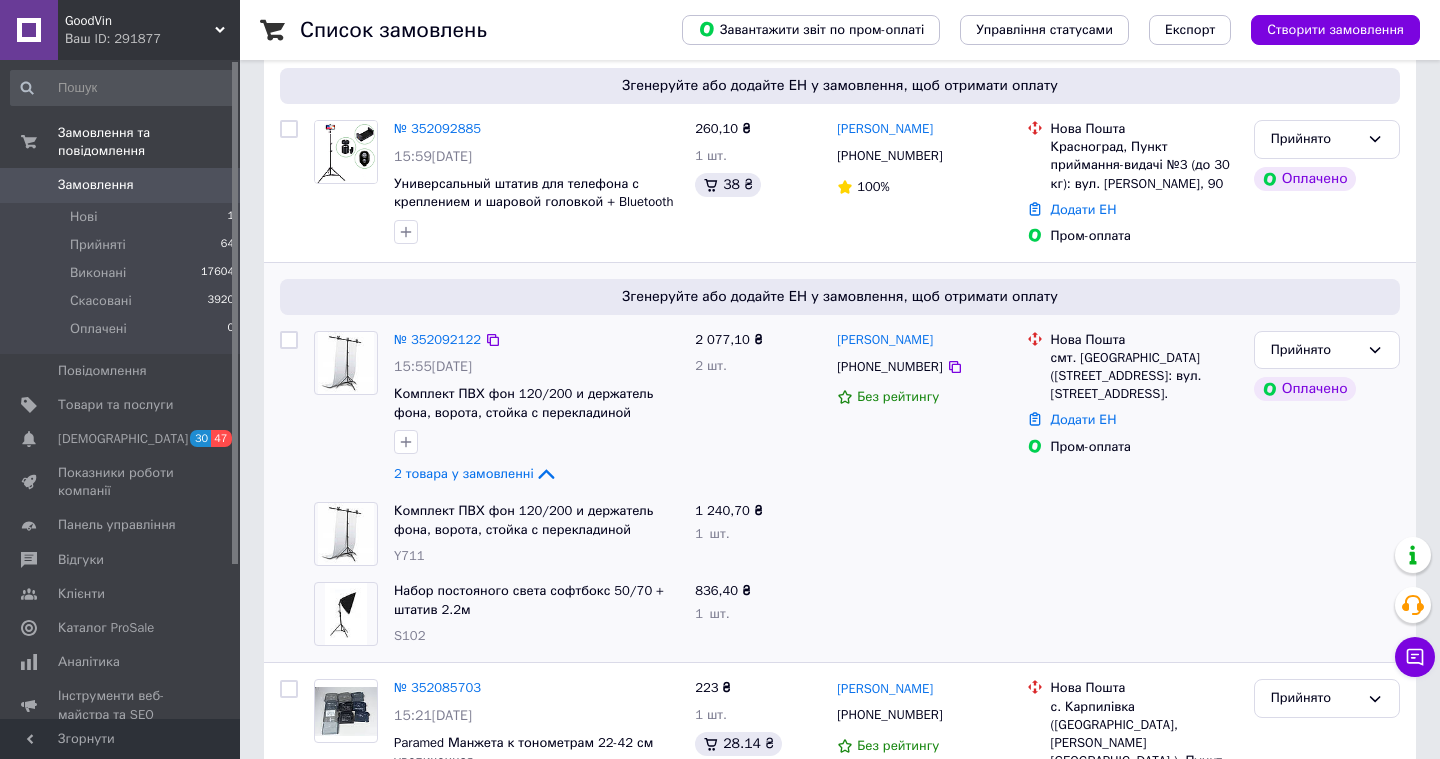 drag, startPoint x: 962, startPoint y: 339, endPoint x: 833, endPoint y: 338, distance: 129.00388 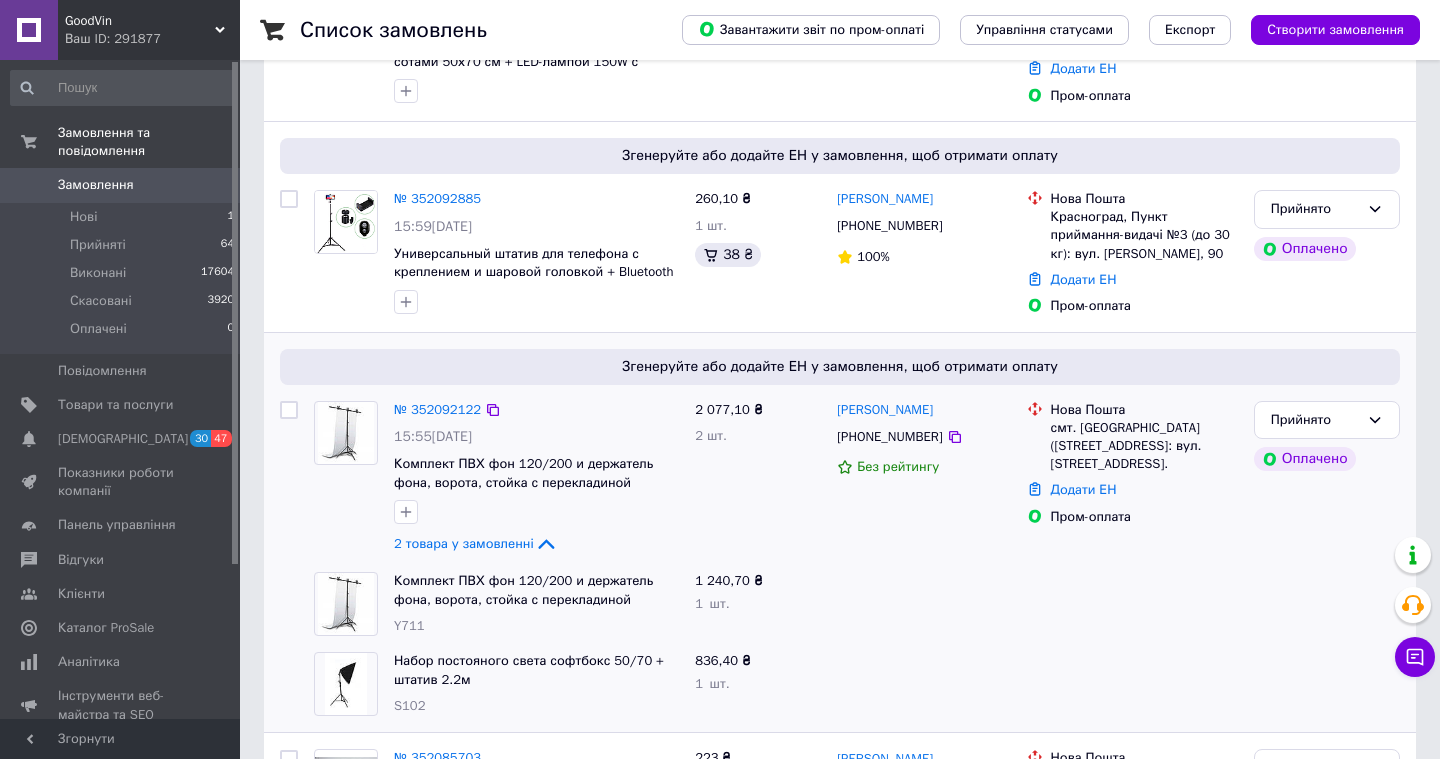 scroll, scrollTop: 249, scrollLeft: 0, axis: vertical 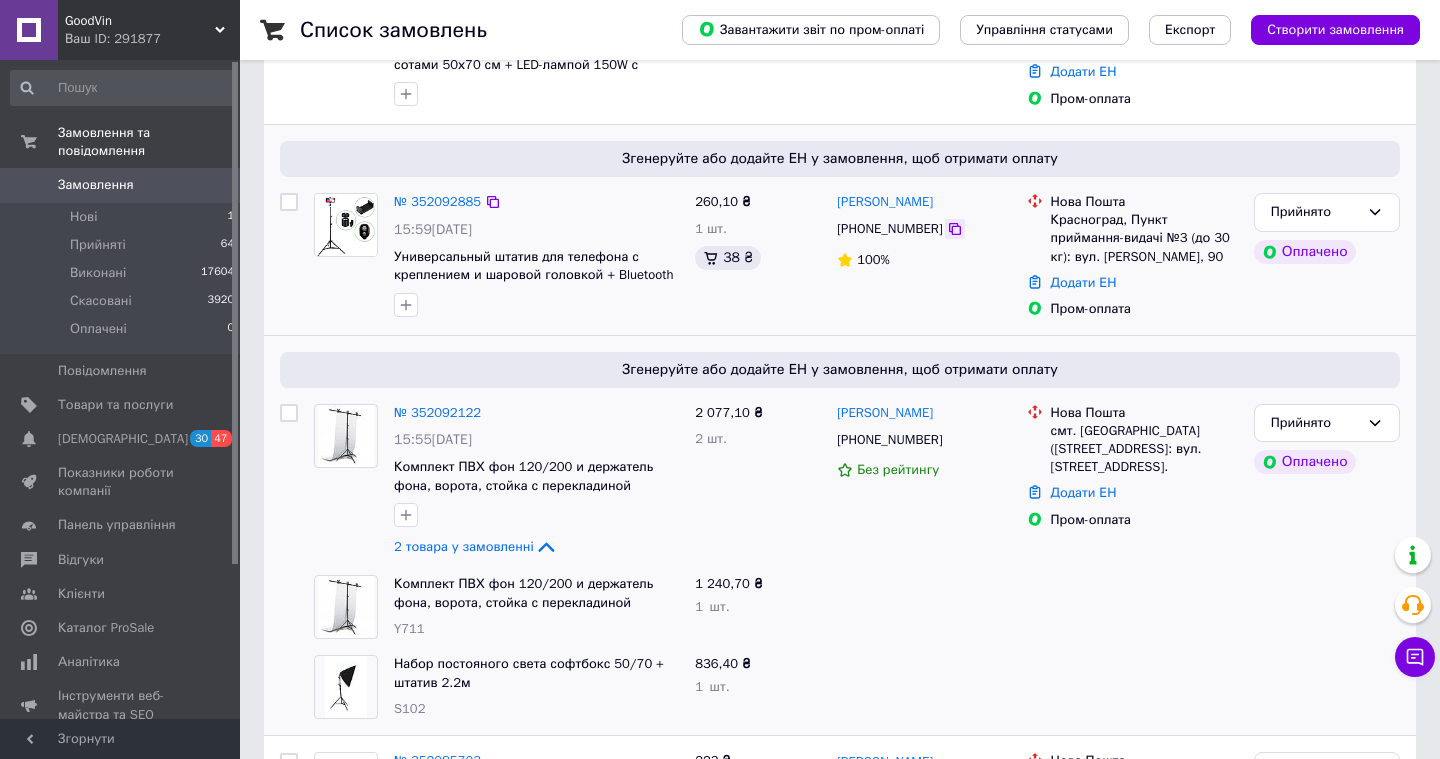 click 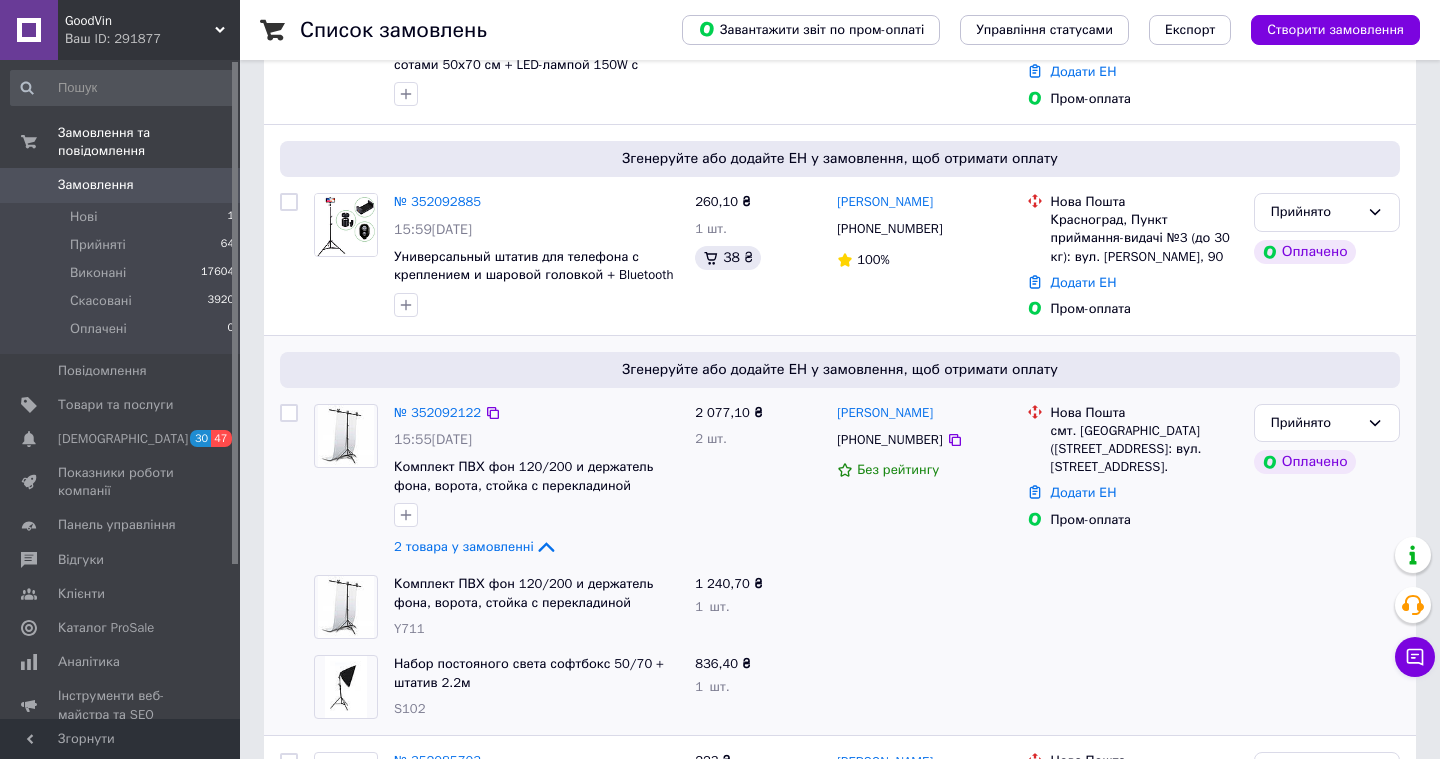 scroll, scrollTop: 0, scrollLeft: 0, axis: both 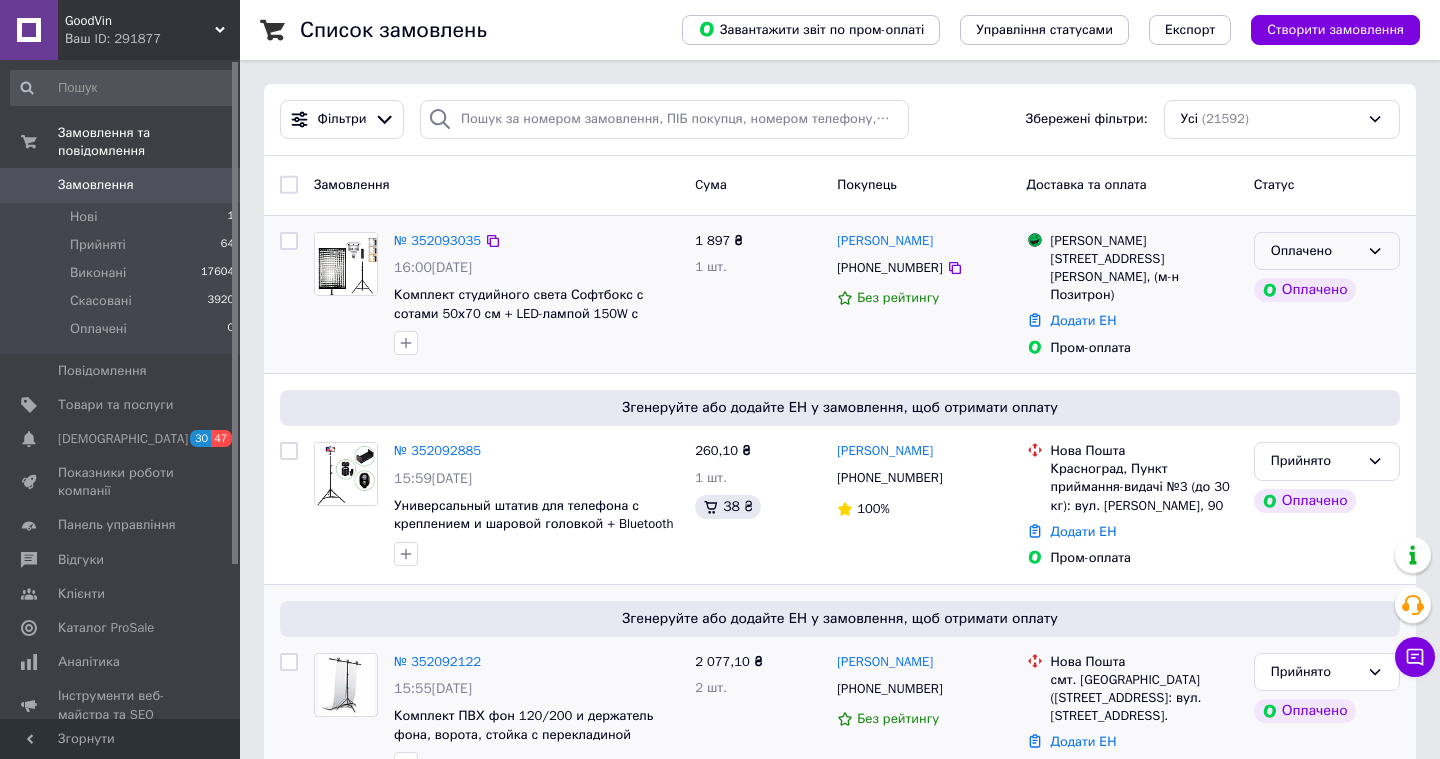 click 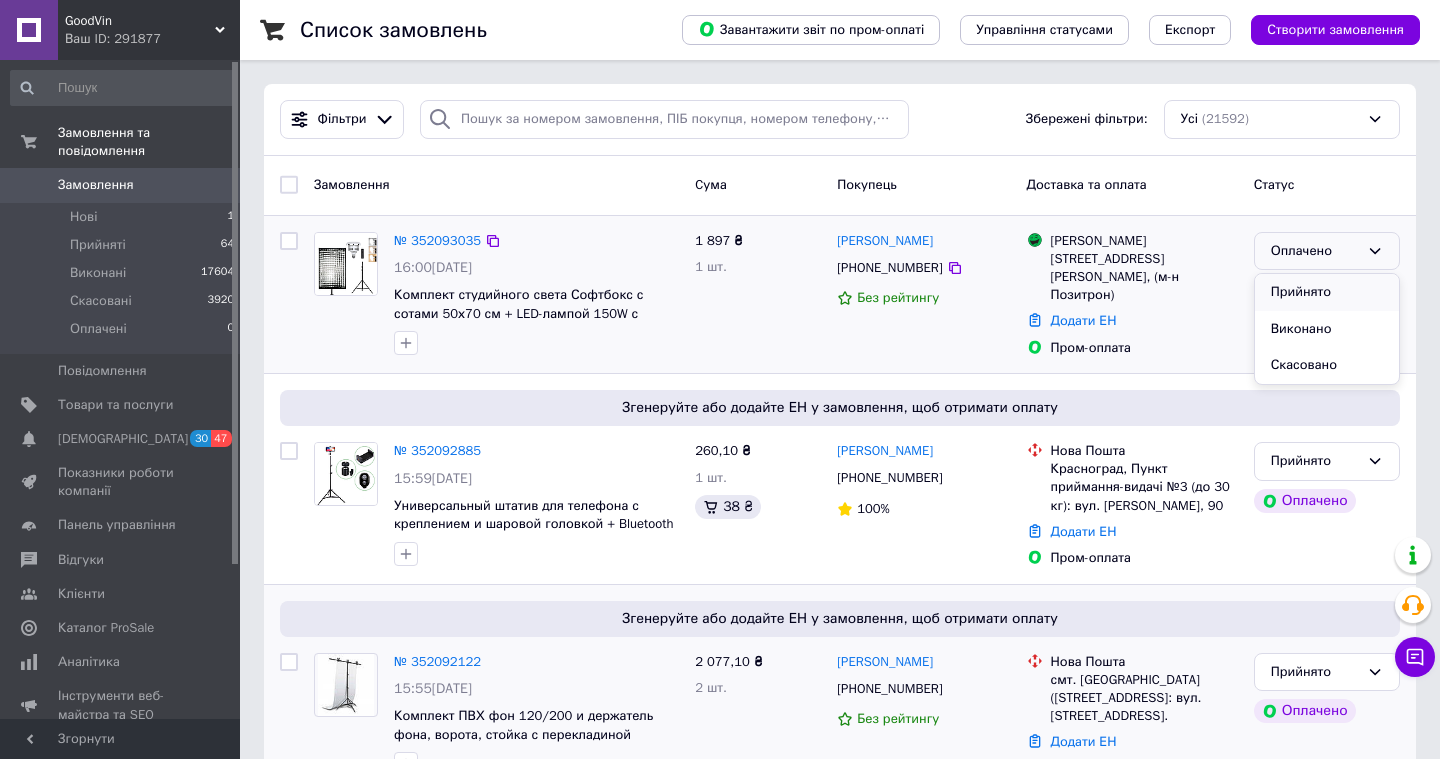 click on "Прийнято" at bounding box center [1327, 292] 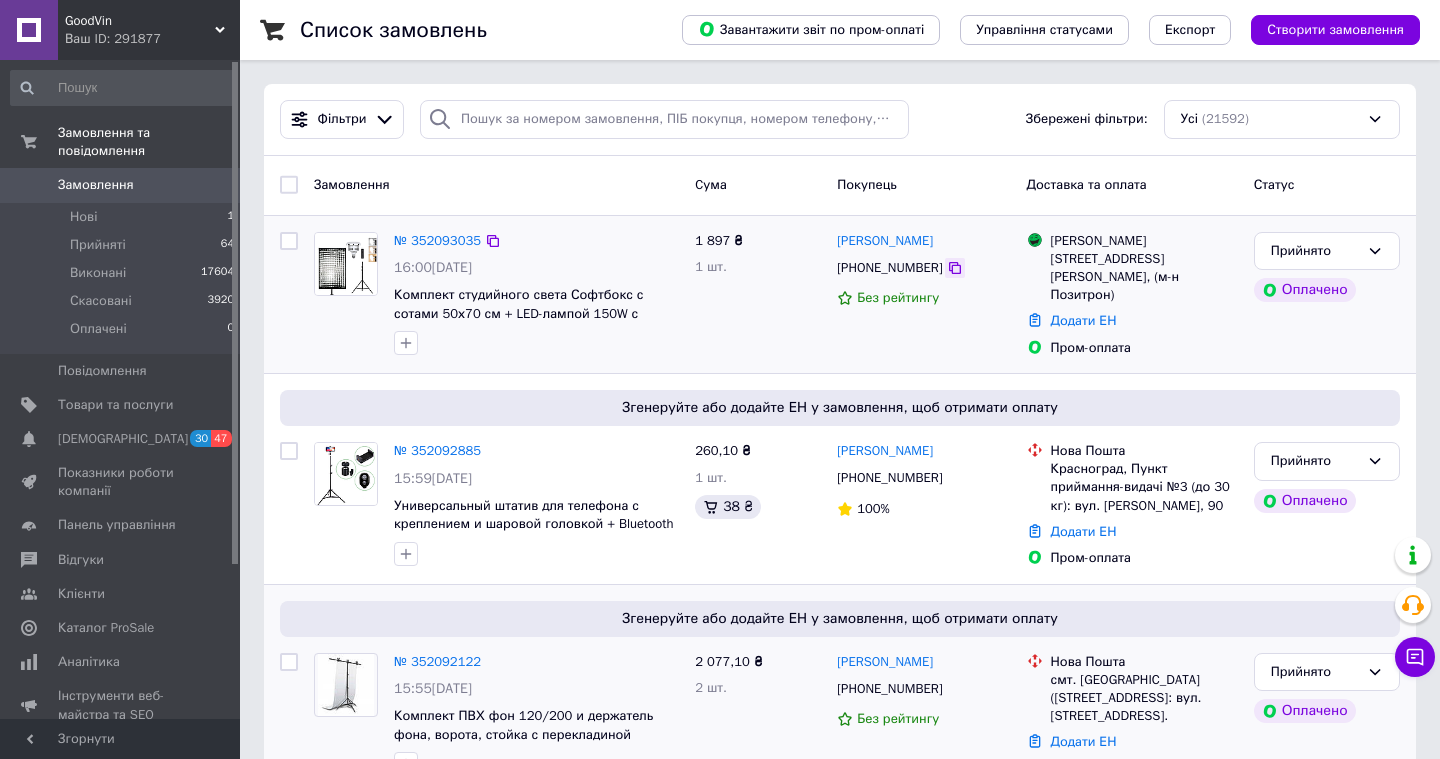click 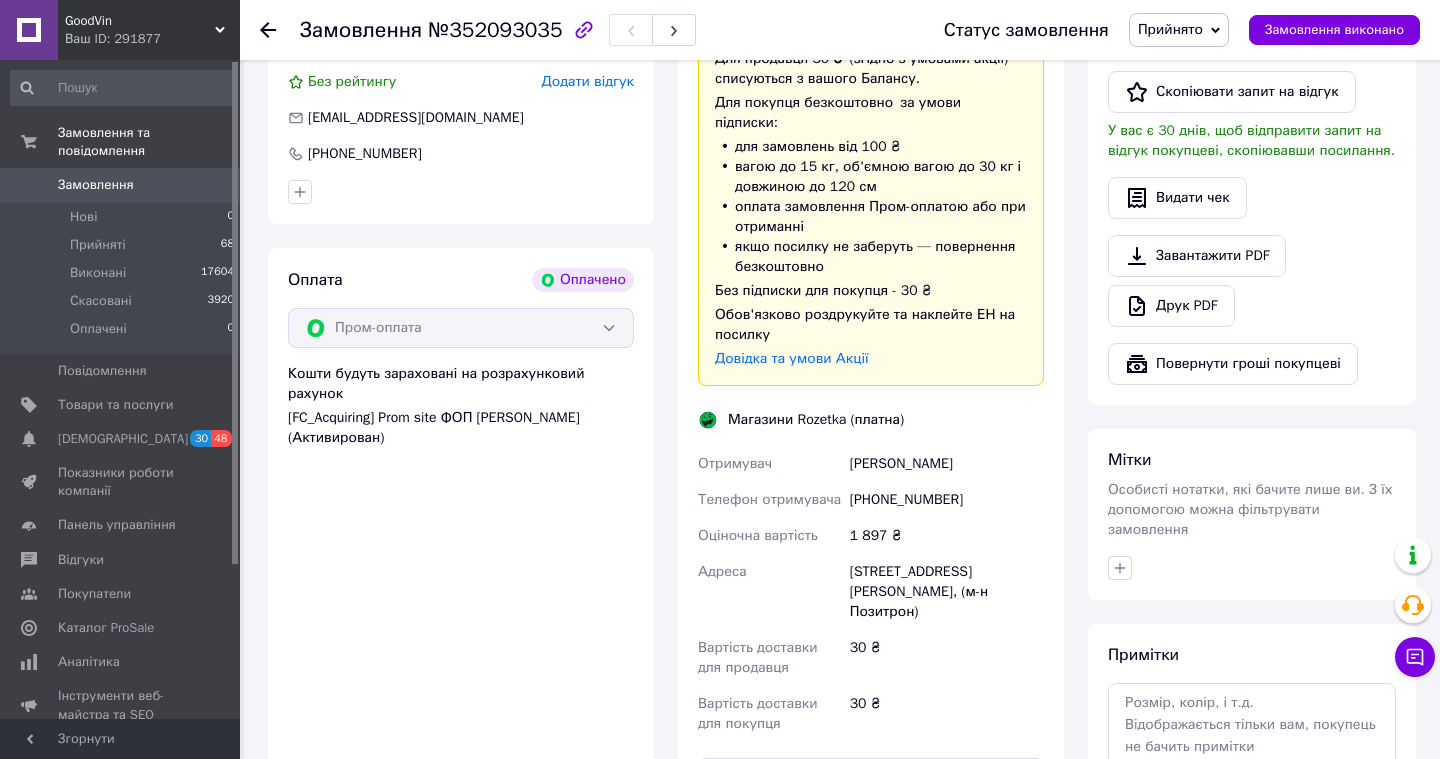 scroll, scrollTop: 1096, scrollLeft: 0, axis: vertical 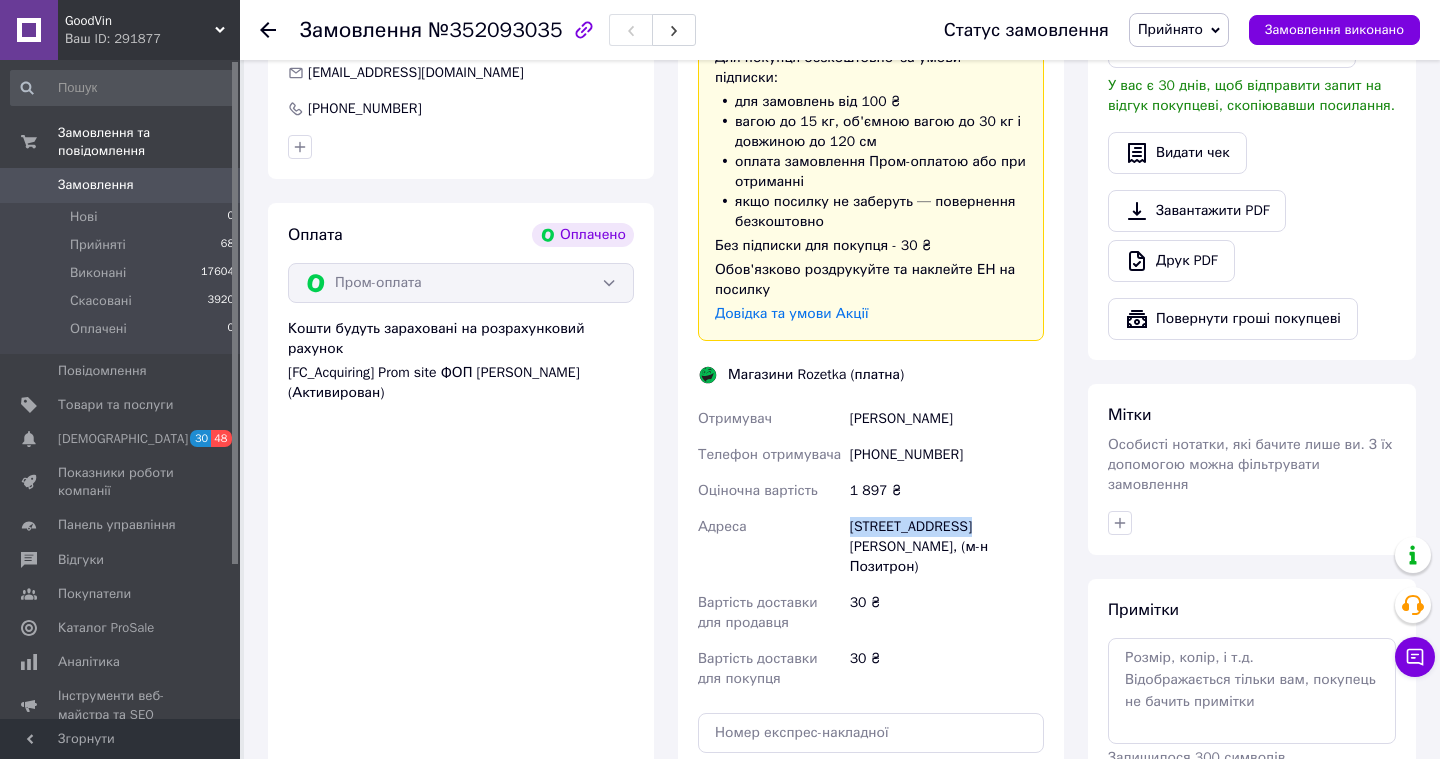 drag, startPoint x: 967, startPoint y: 527, endPoint x: 845, endPoint y: 525, distance: 122.016396 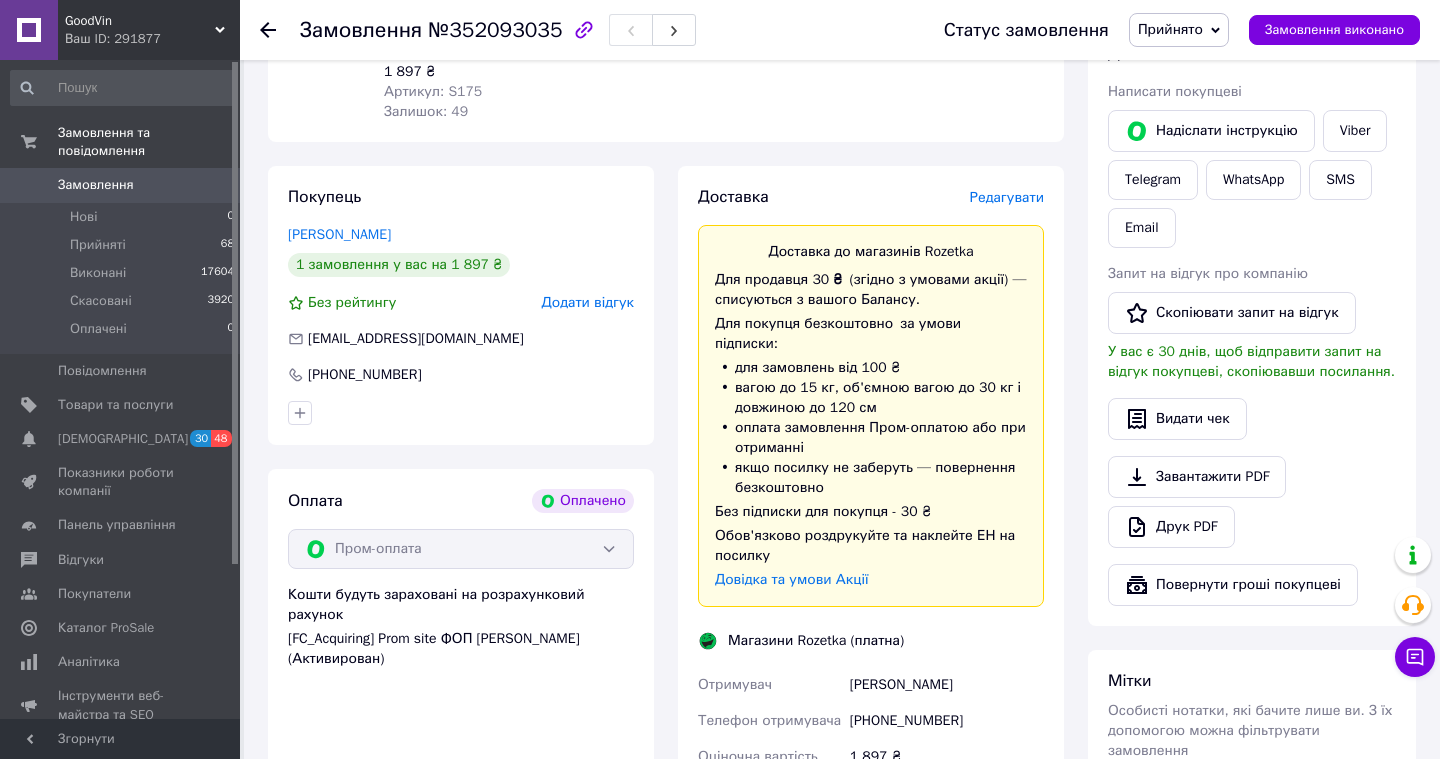 scroll, scrollTop: 827, scrollLeft: 0, axis: vertical 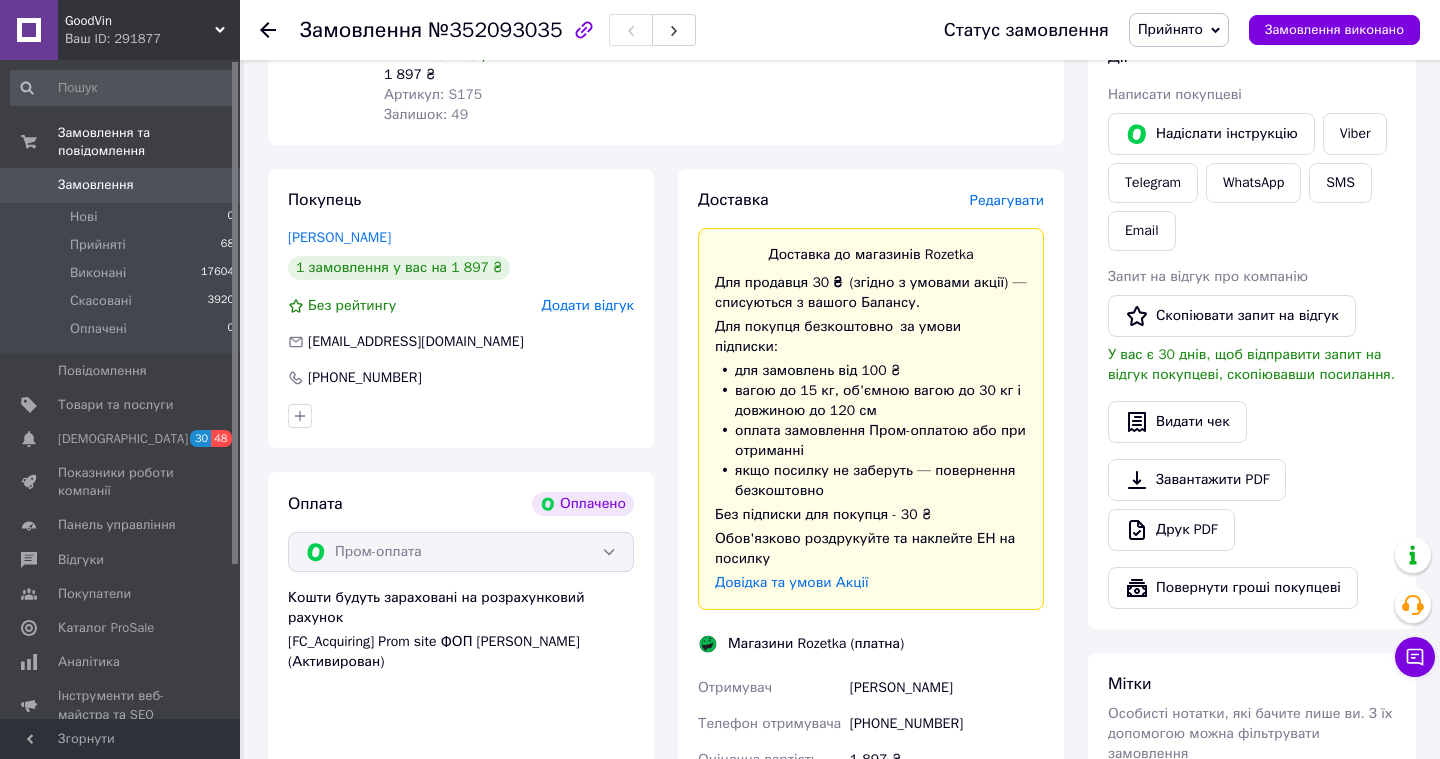 click on "Редагувати" at bounding box center (1007, 200) 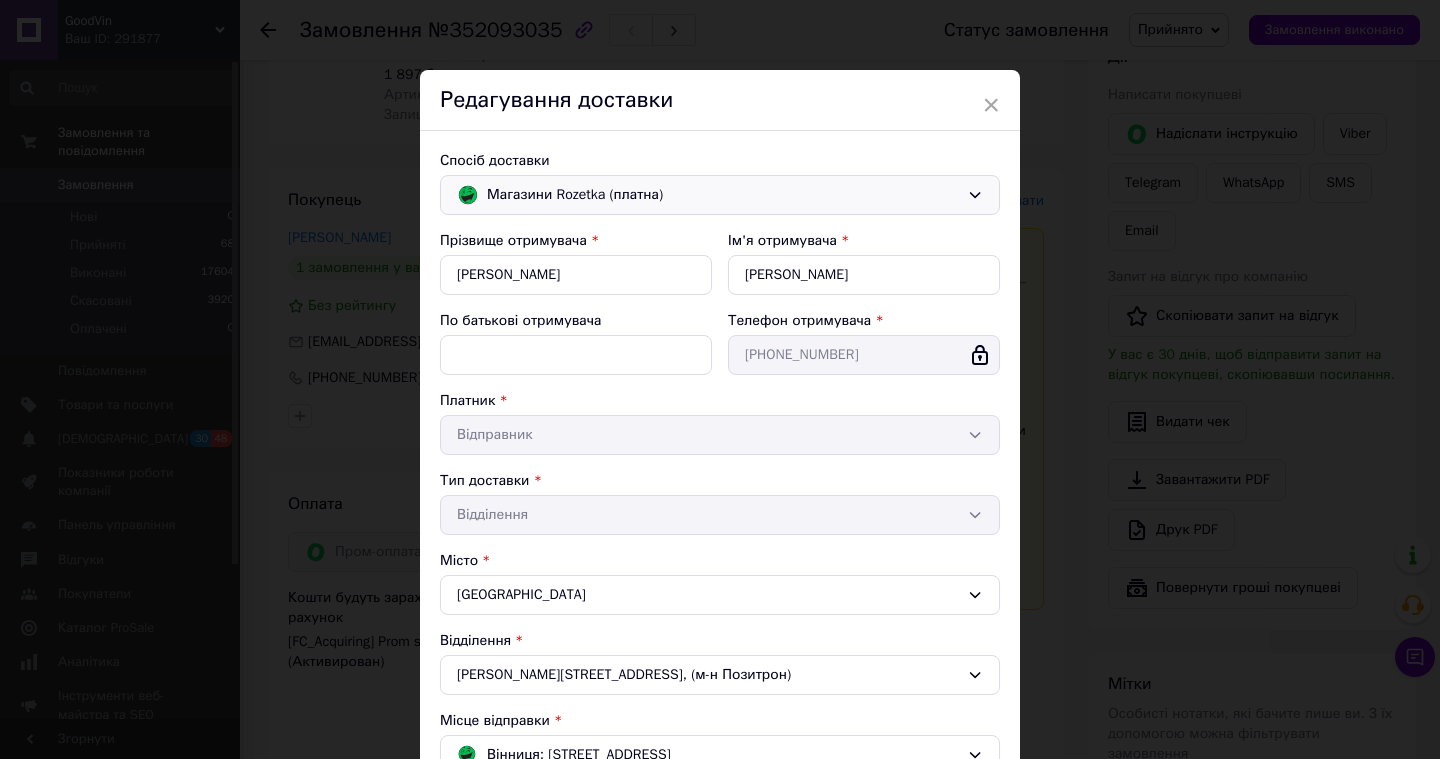 click on "Магазини Rozetka (платна)" at bounding box center [723, 195] 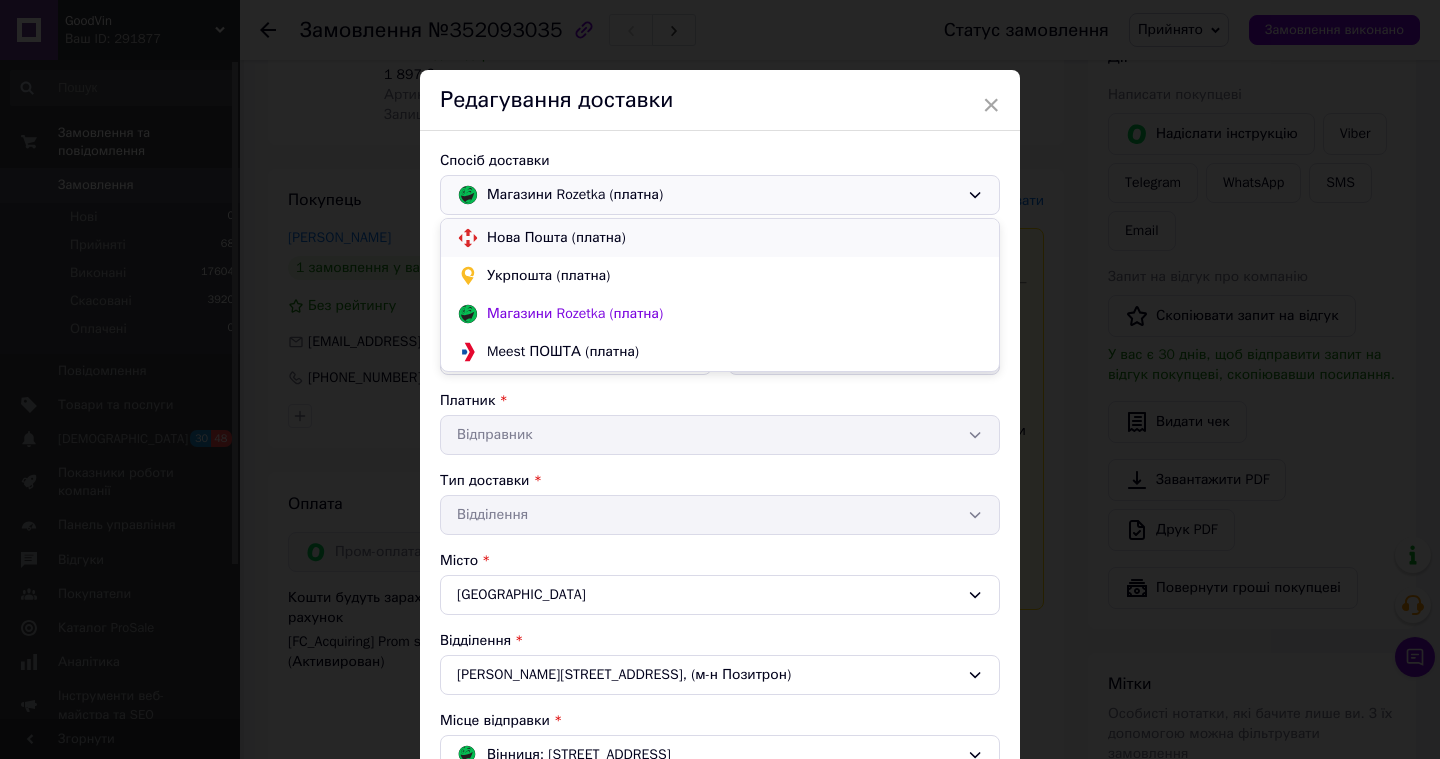 click on "Нова Пошта (платна)" at bounding box center [735, 238] 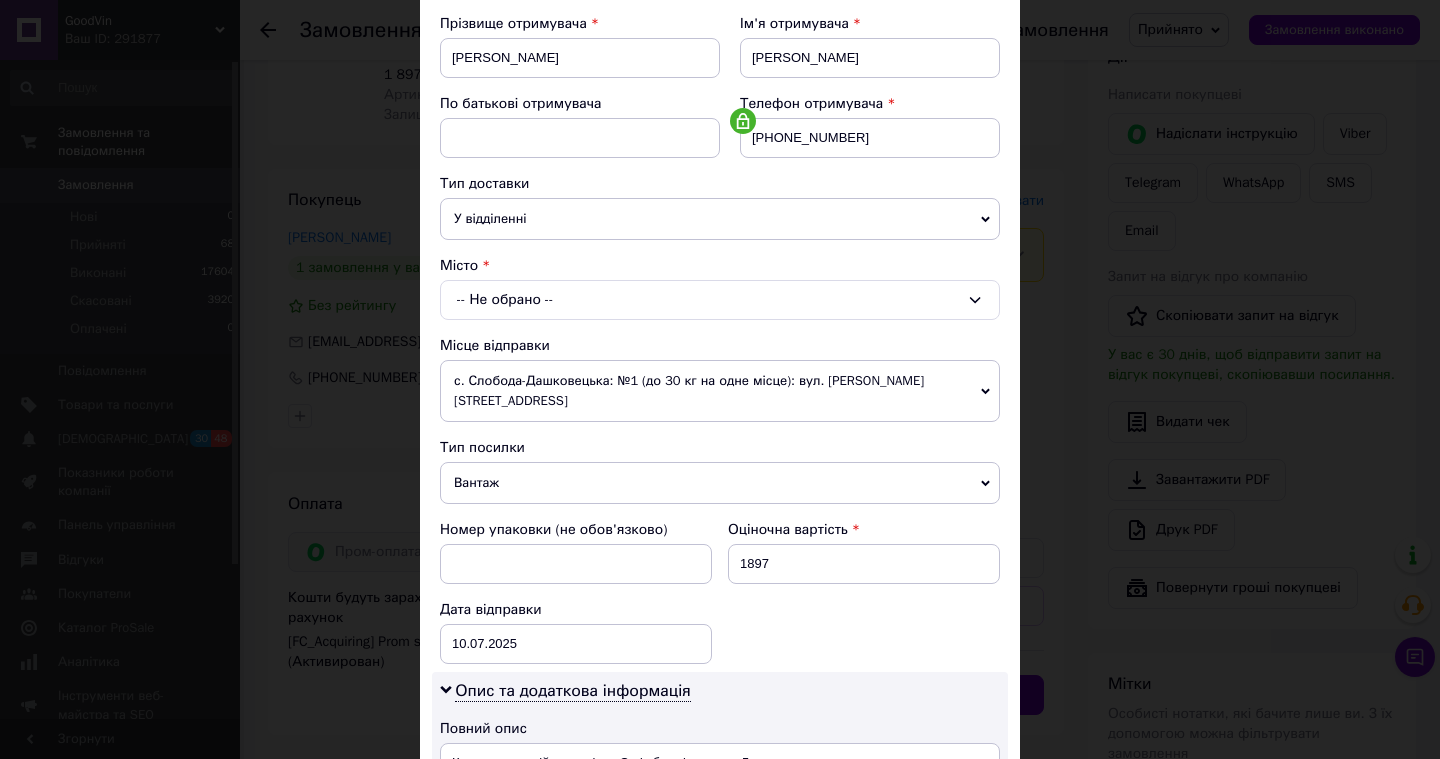 scroll, scrollTop: 352, scrollLeft: 0, axis: vertical 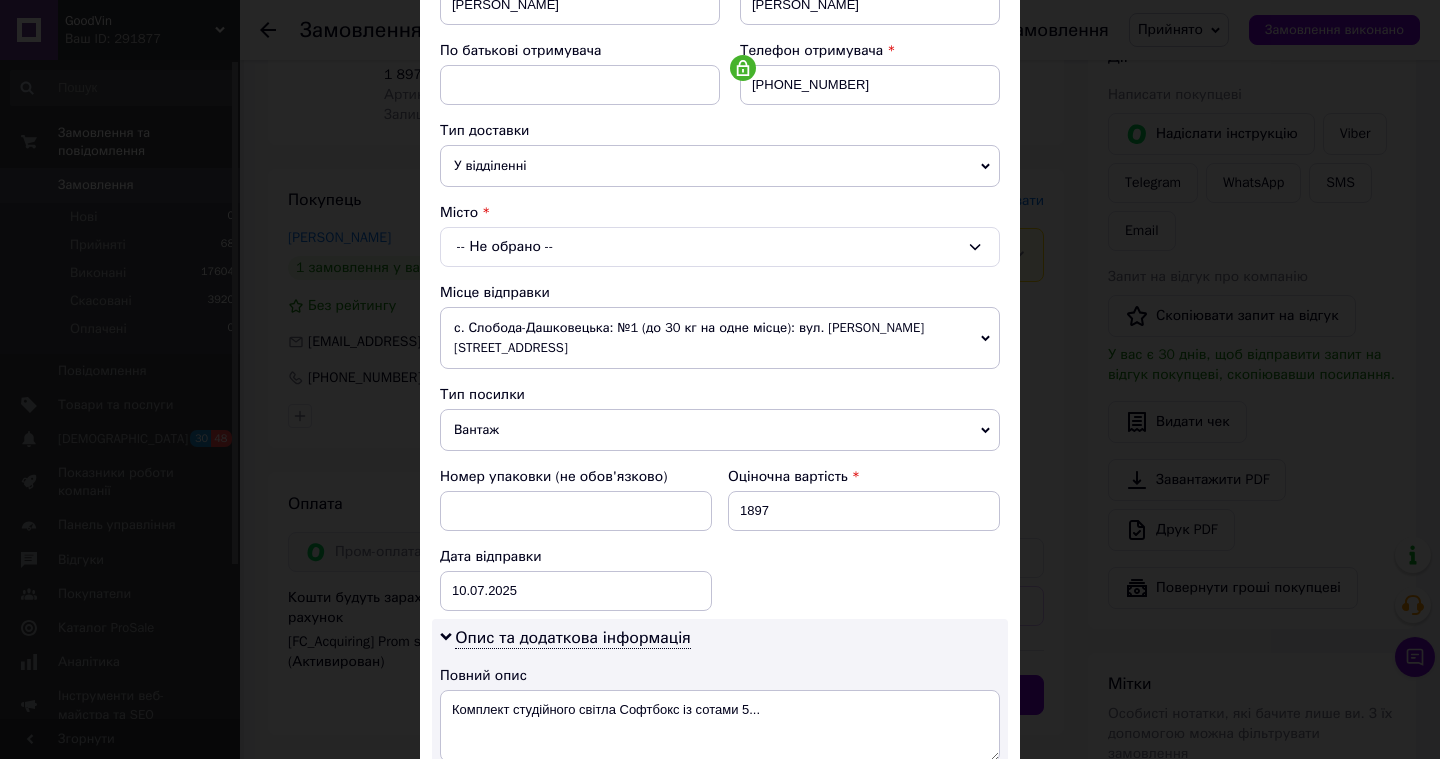 click on "-- Не обрано --" at bounding box center (720, 247) 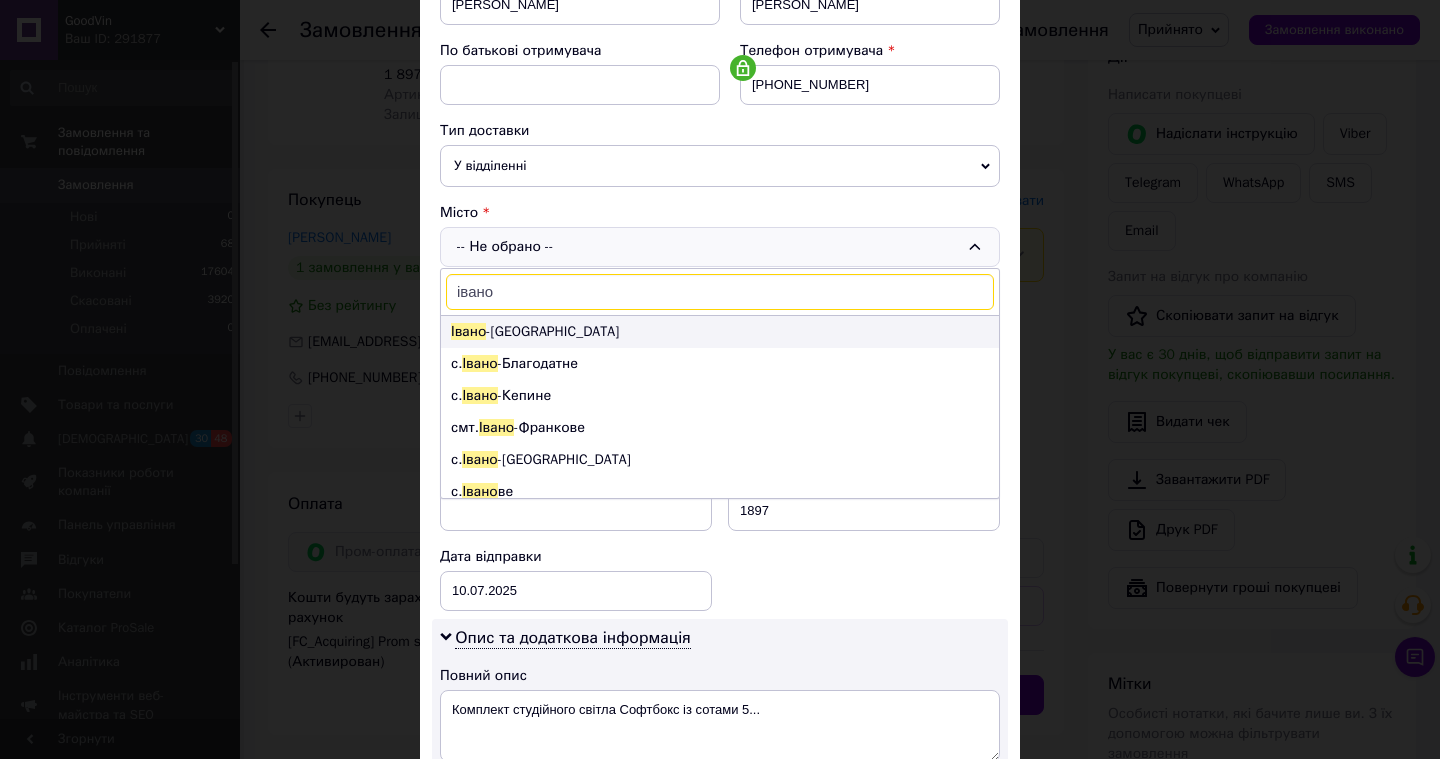 type on "івано" 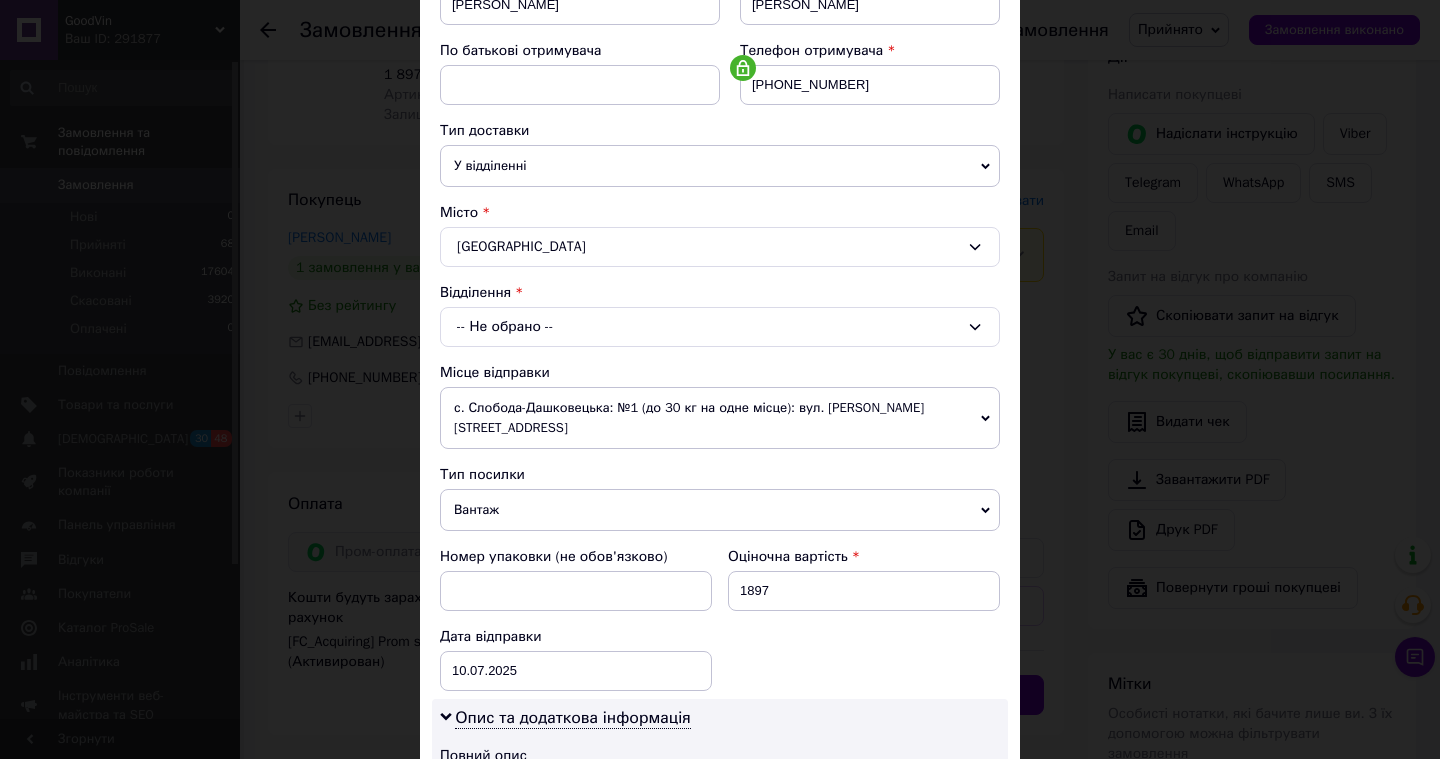 click on "-- Не обрано --" at bounding box center [720, 327] 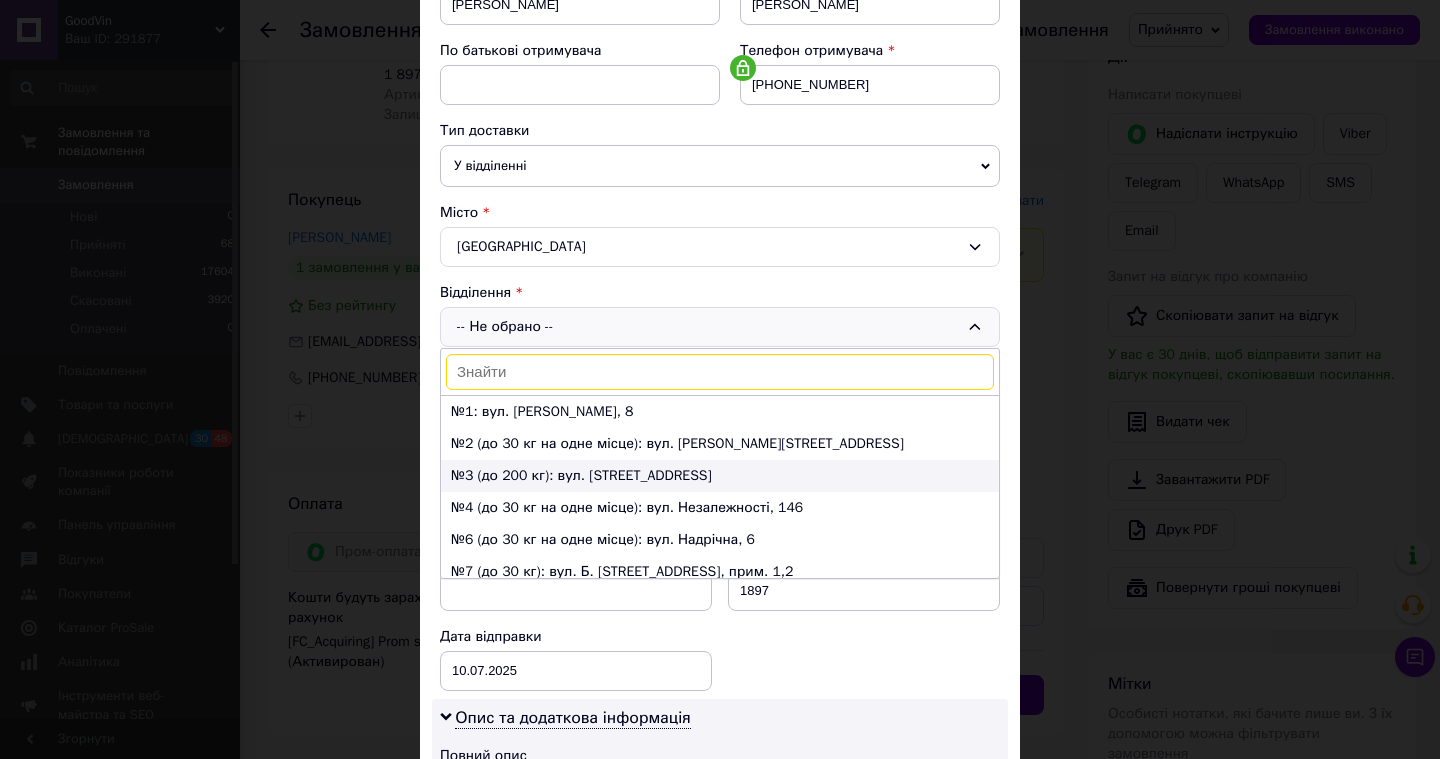 click on "№3 (до 200 кг): вул. Залізнична, 15А" at bounding box center [720, 476] 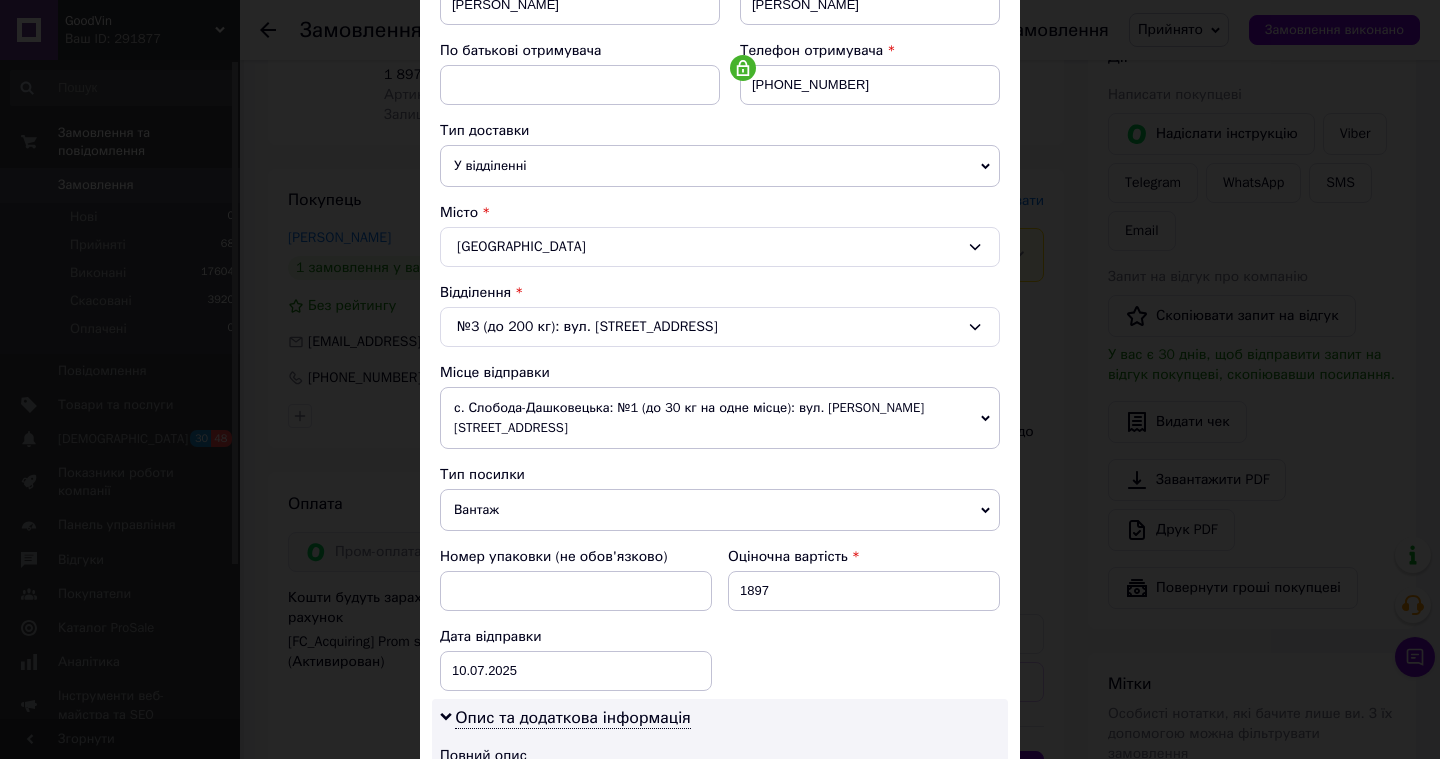 click on "№3 (до 200 кг): вул. Залізнична, 15А" at bounding box center [720, 327] 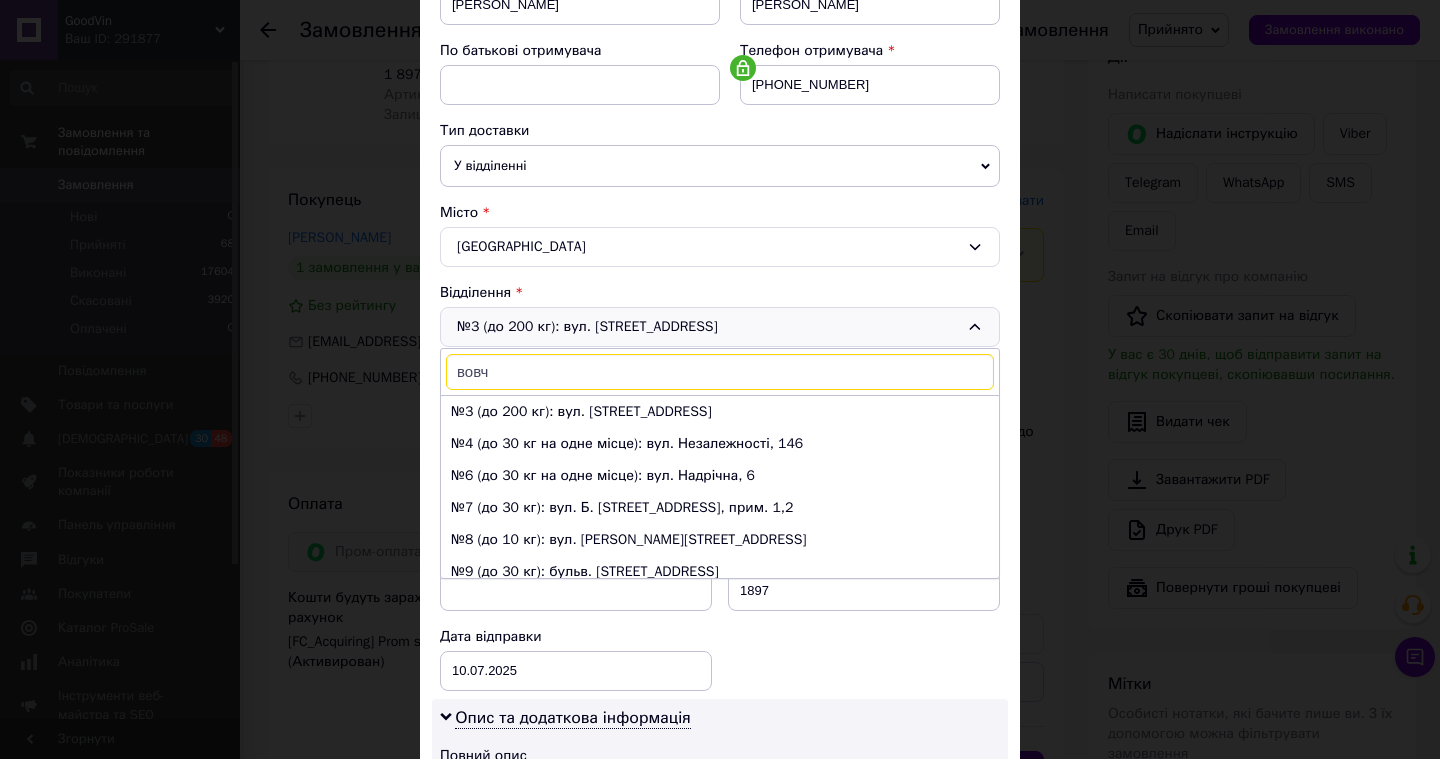 scroll, scrollTop: 0, scrollLeft: 0, axis: both 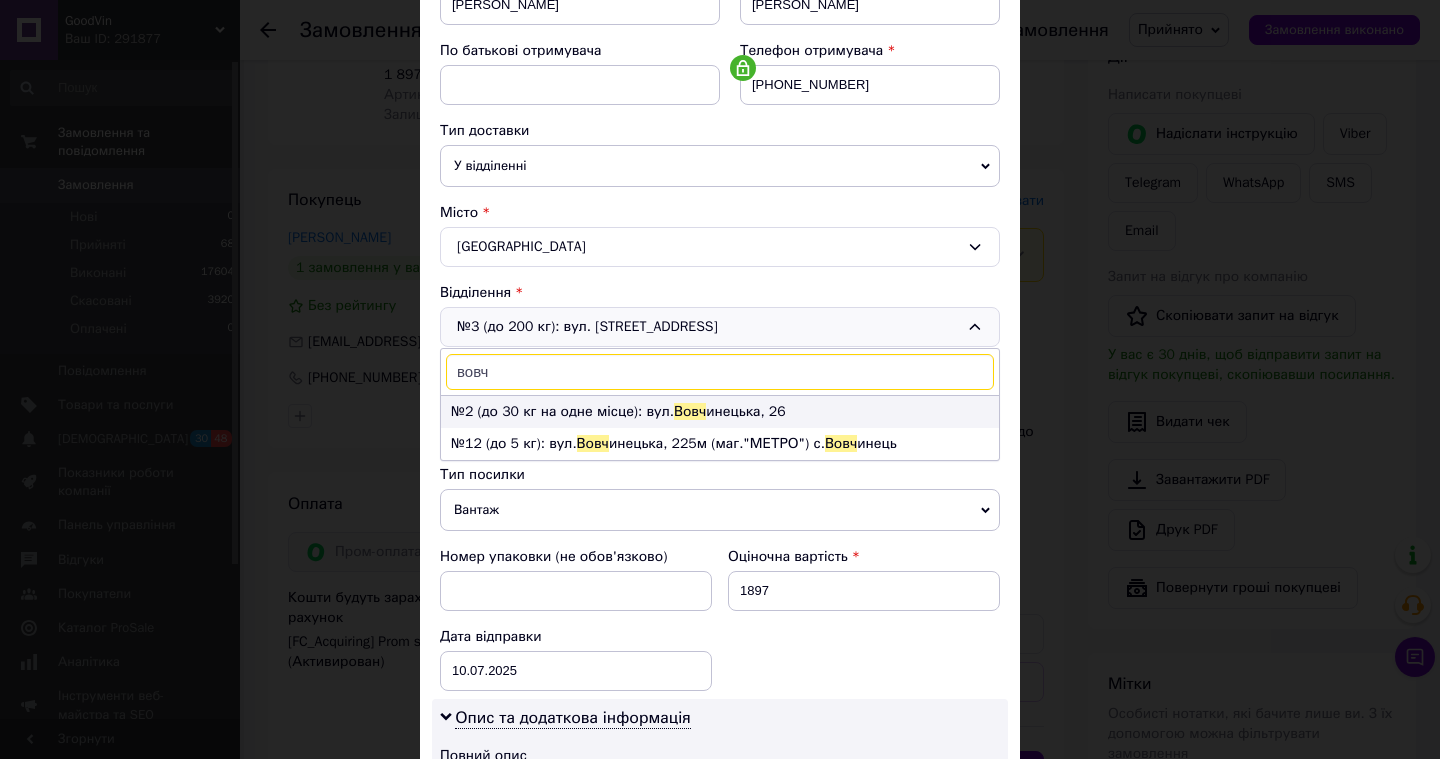 type on "вовч" 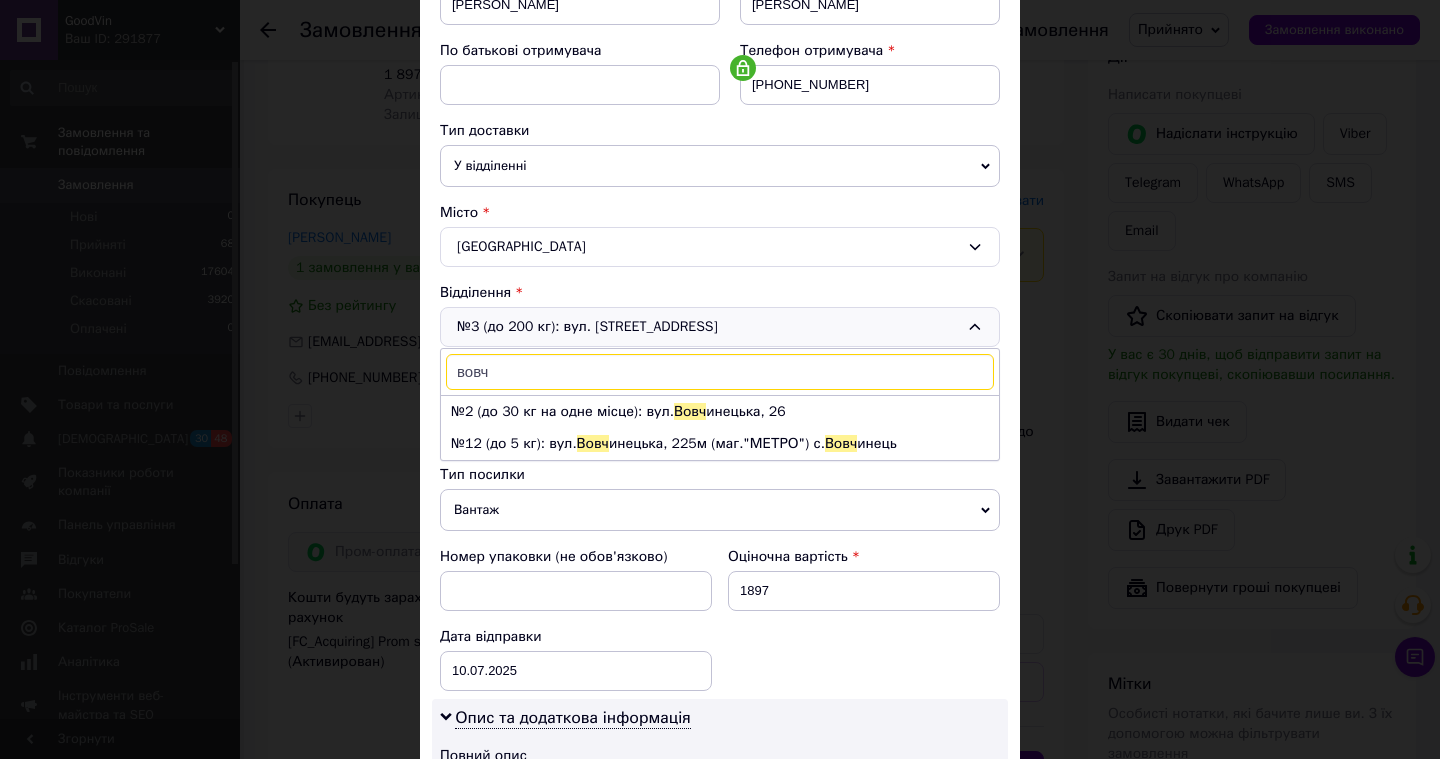 click on "вовч" at bounding box center (720, 372) 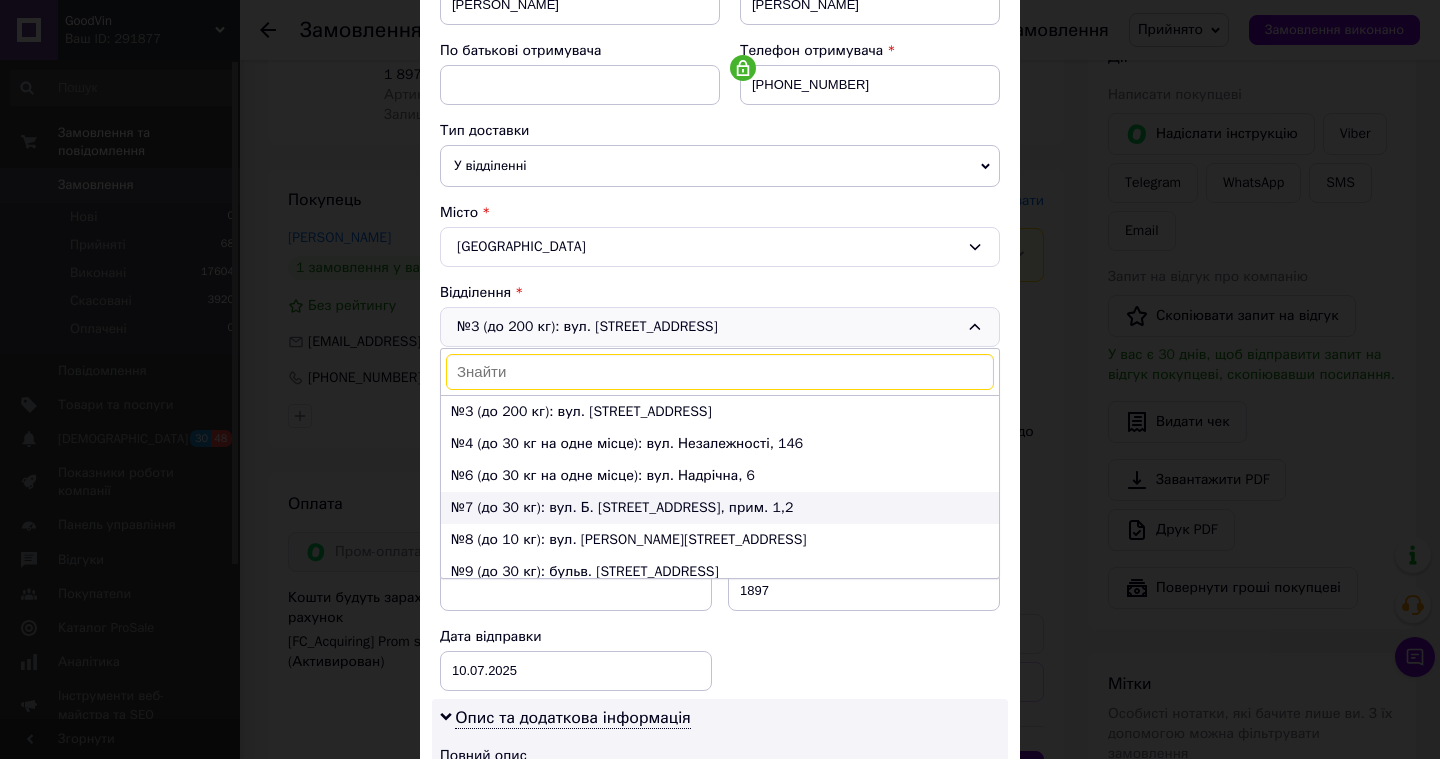 scroll, scrollTop: 0, scrollLeft: 0, axis: both 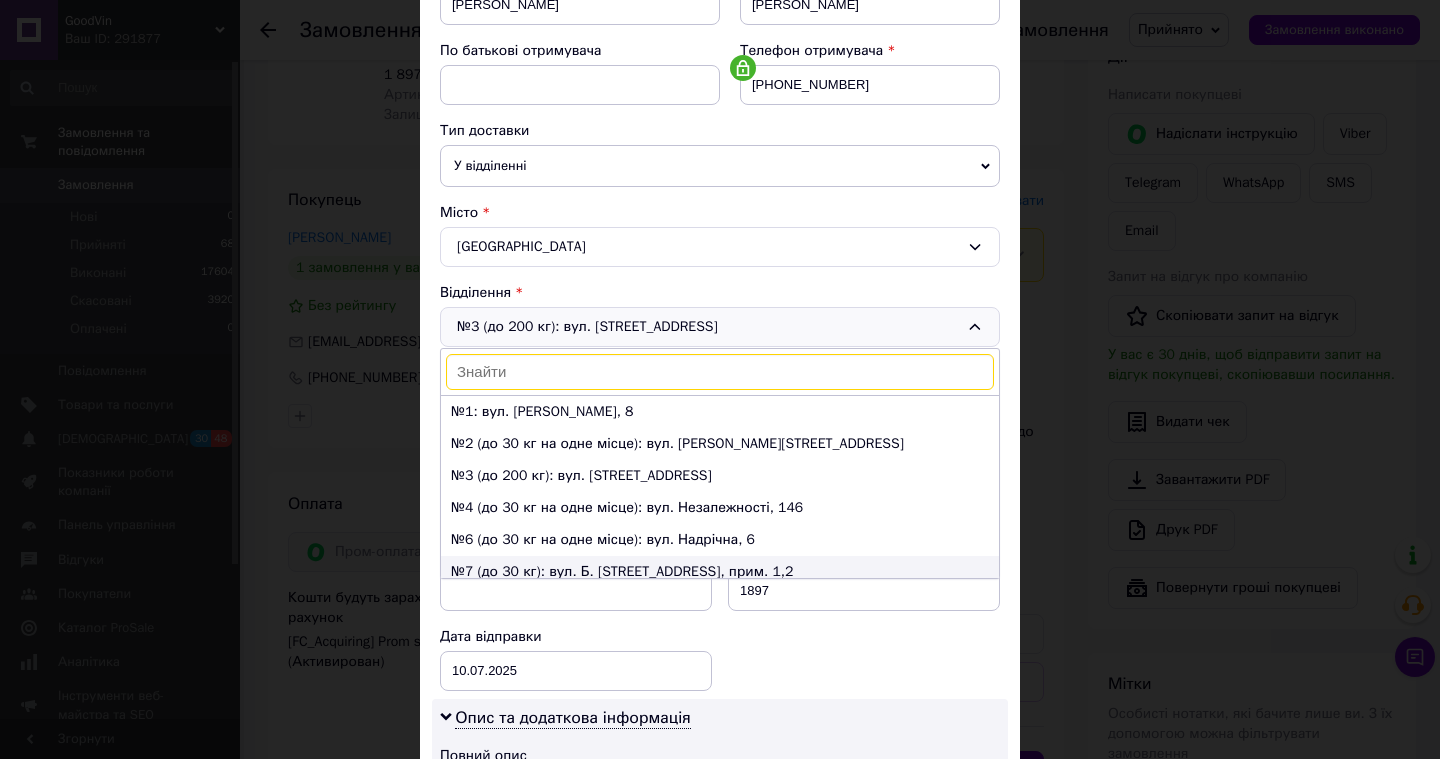 type 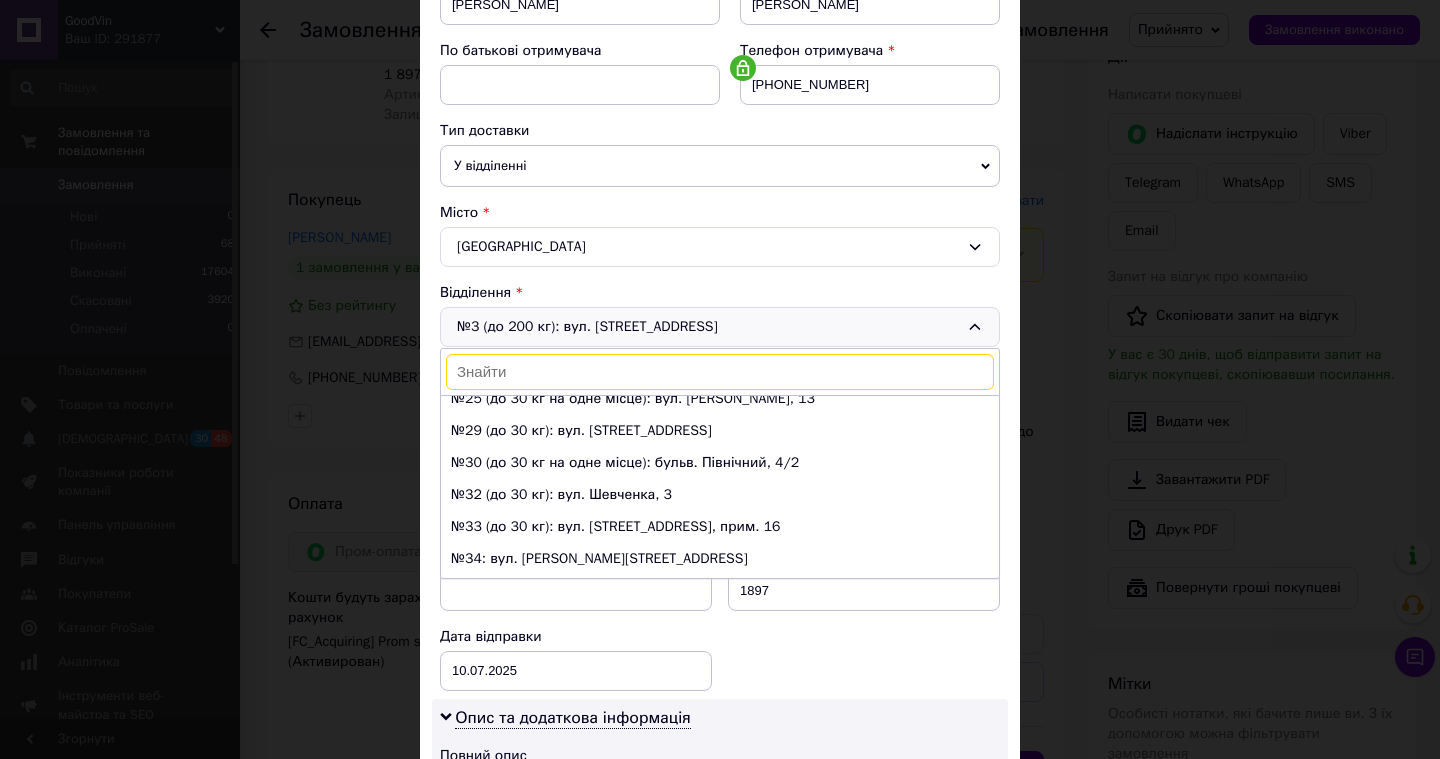scroll, scrollTop: 746, scrollLeft: 0, axis: vertical 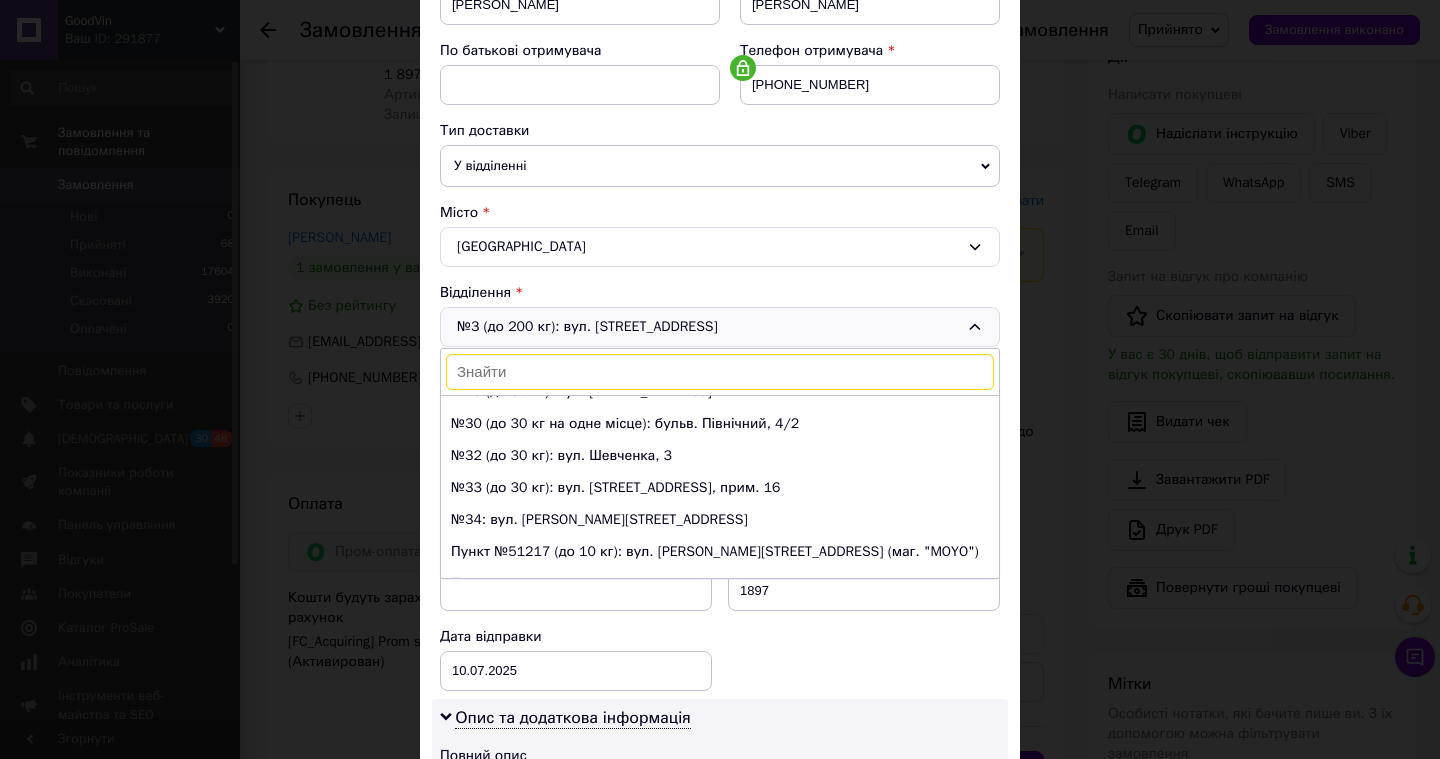 click on "Івано-Франківськ" at bounding box center [720, 247] 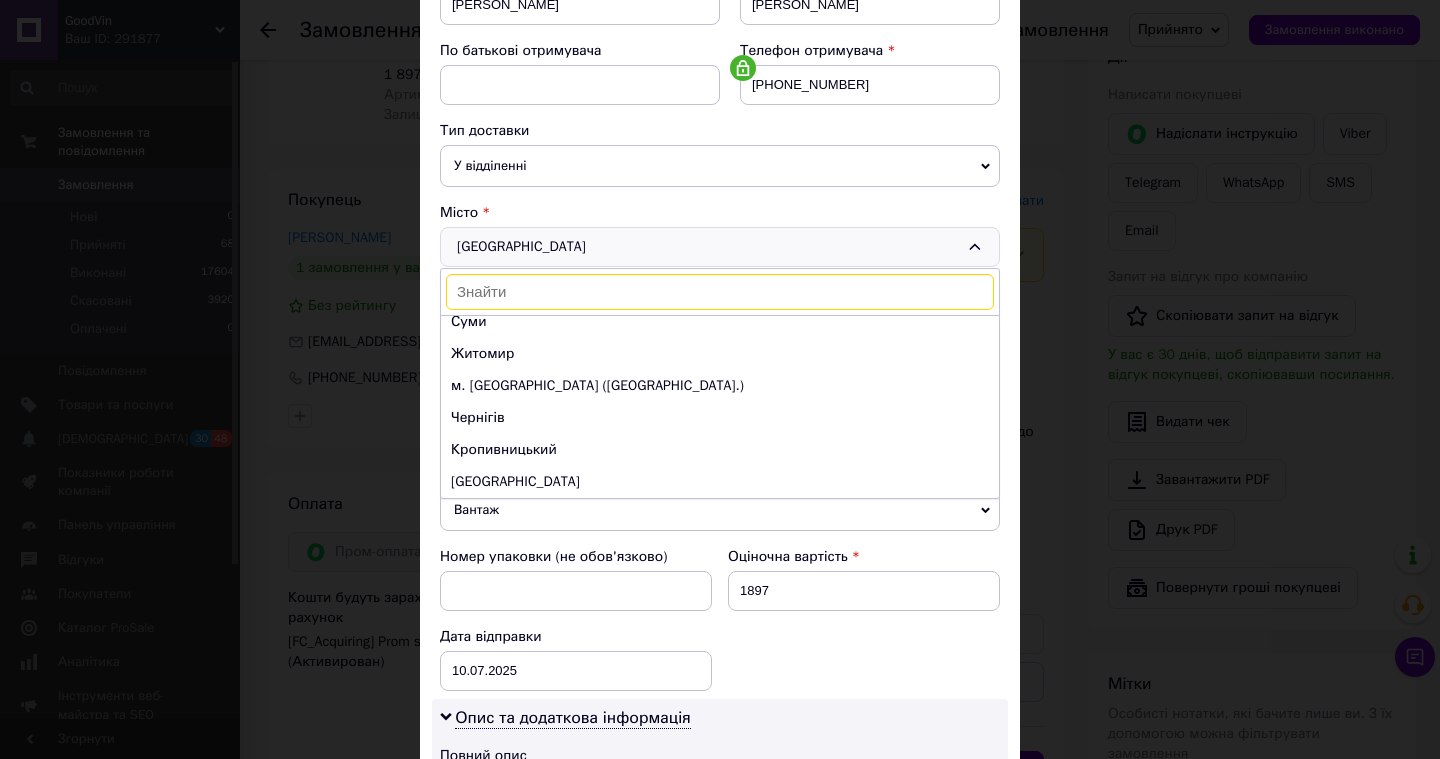 scroll, scrollTop: 0, scrollLeft: 0, axis: both 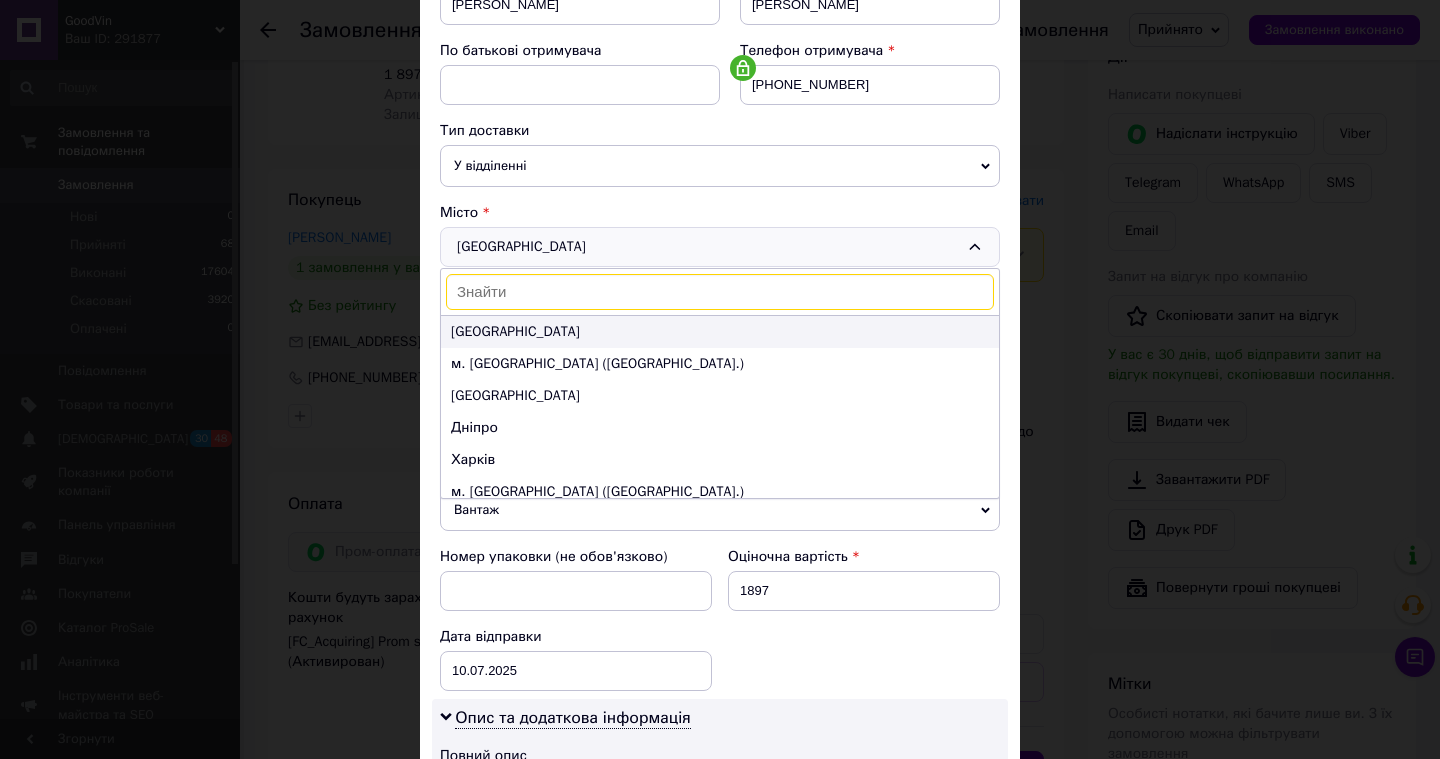 click on "Івано-Франківськ" at bounding box center (720, 332) 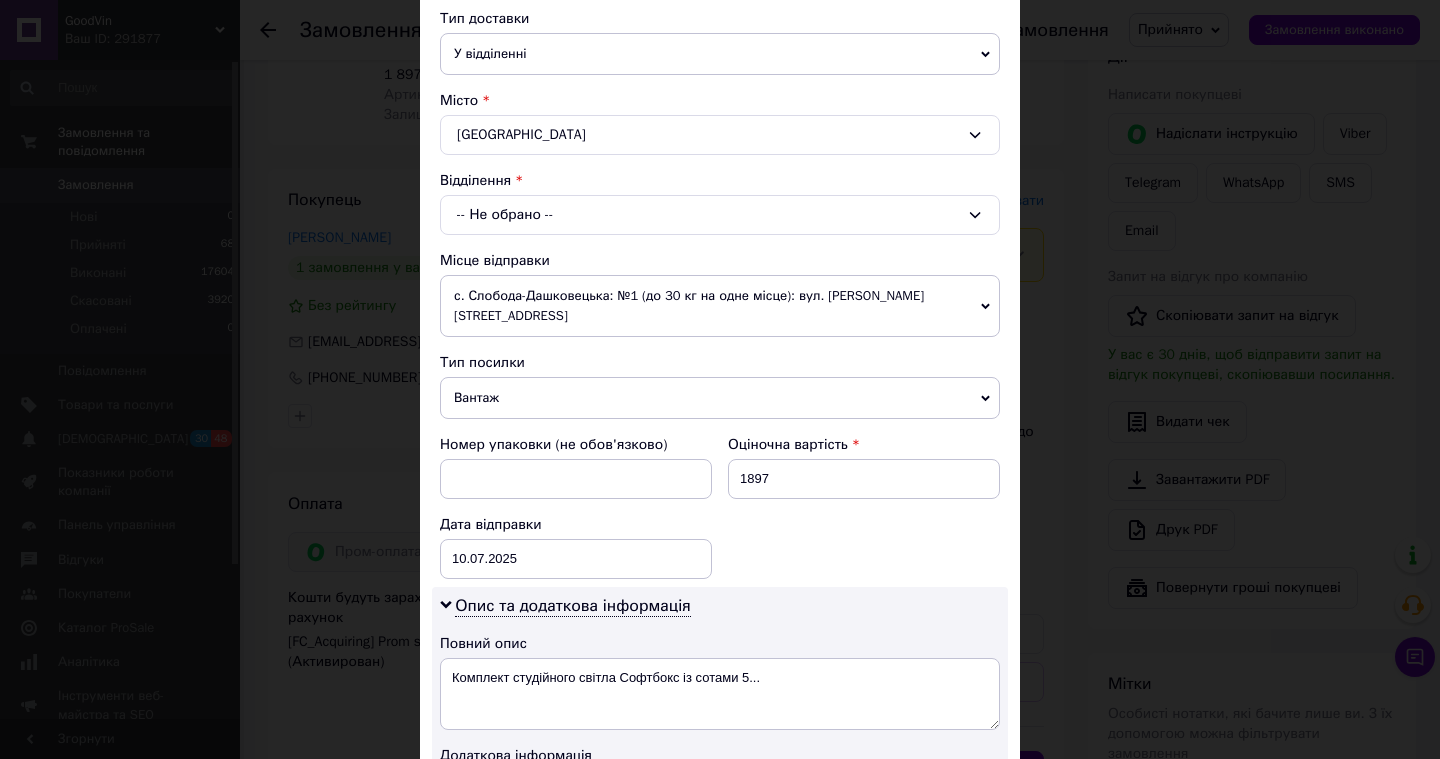 scroll, scrollTop: 463, scrollLeft: 0, axis: vertical 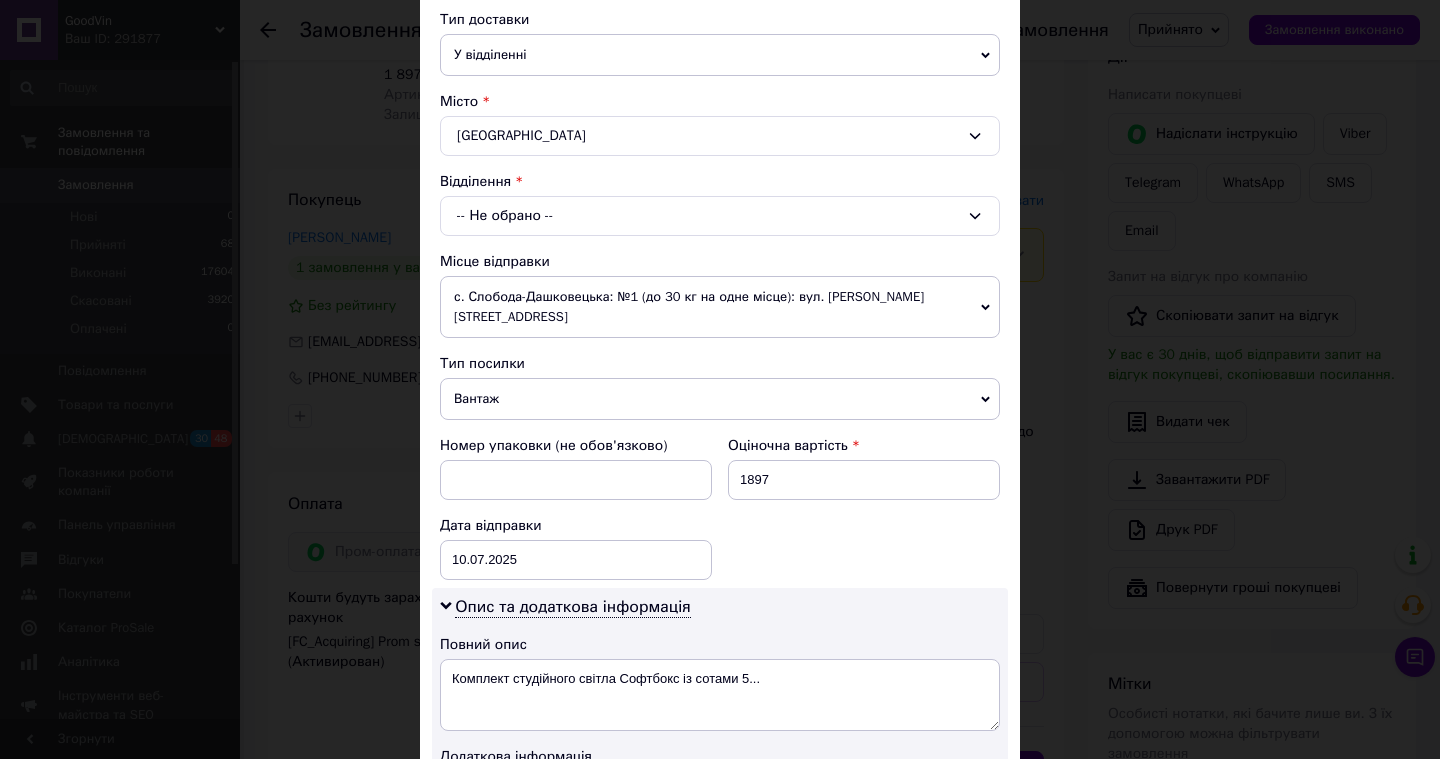click on "-- Не обрано --" at bounding box center [720, 216] 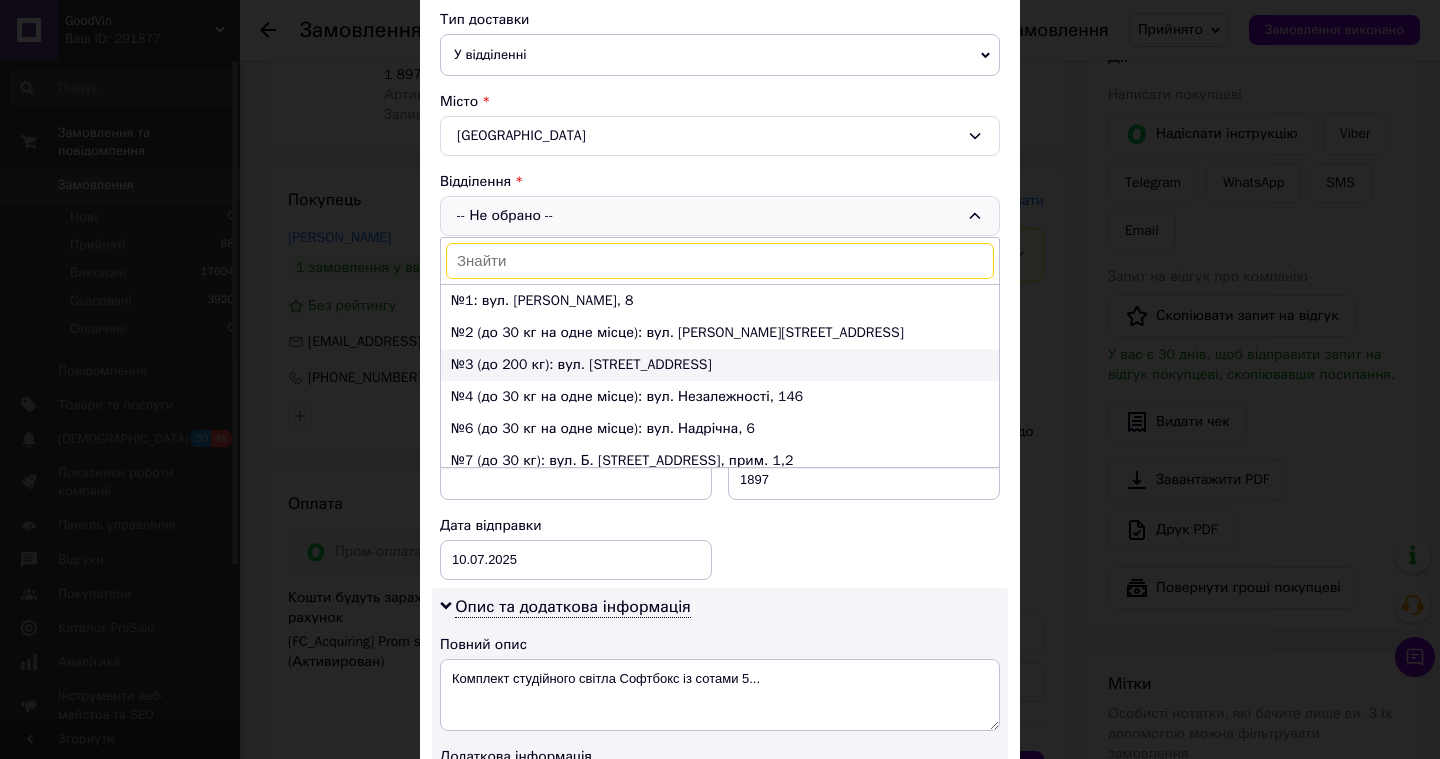 click on "№3 (до 200 кг): вул. Залізнична, 15А" at bounding box center [720, 365] 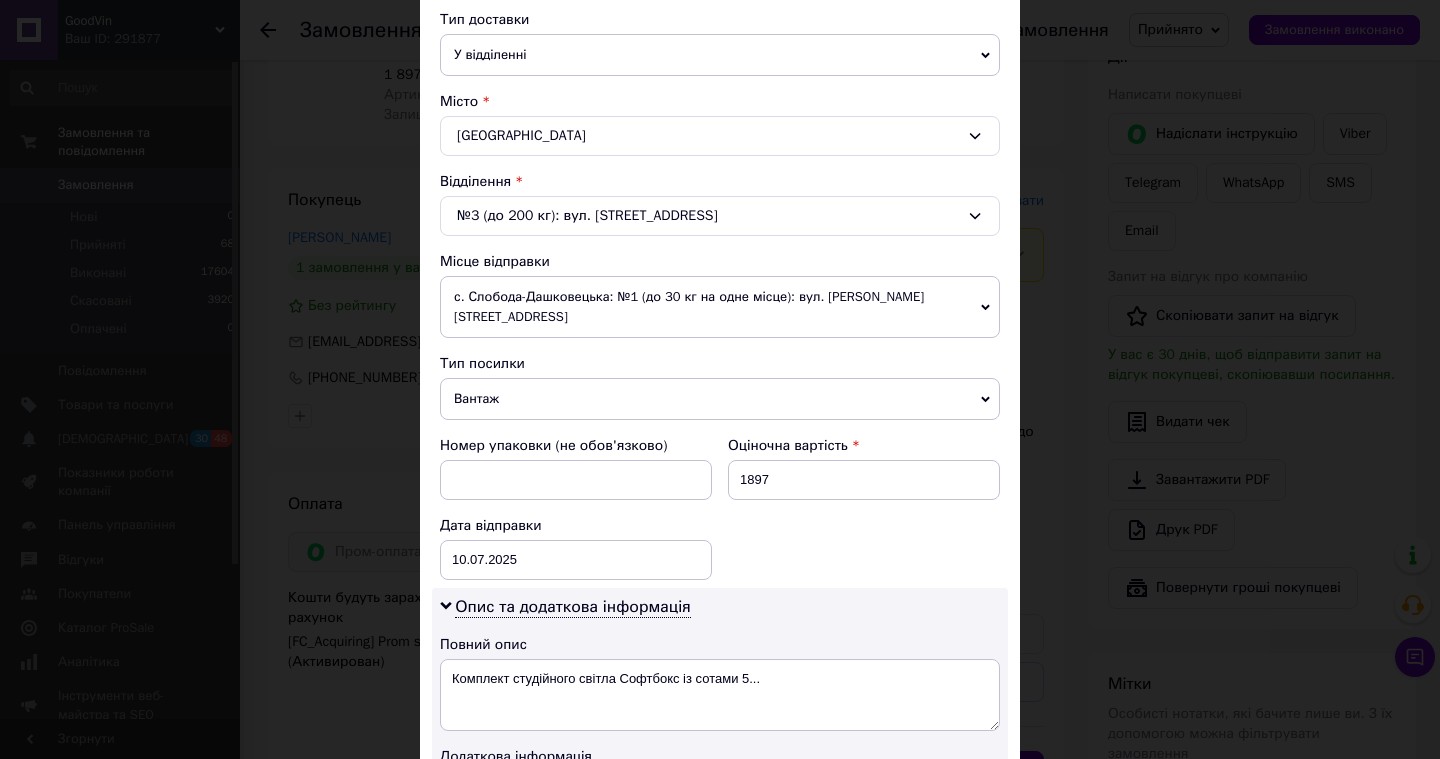 scroll, scrollTop: 833, scrollLeft: 0, axis: vertical 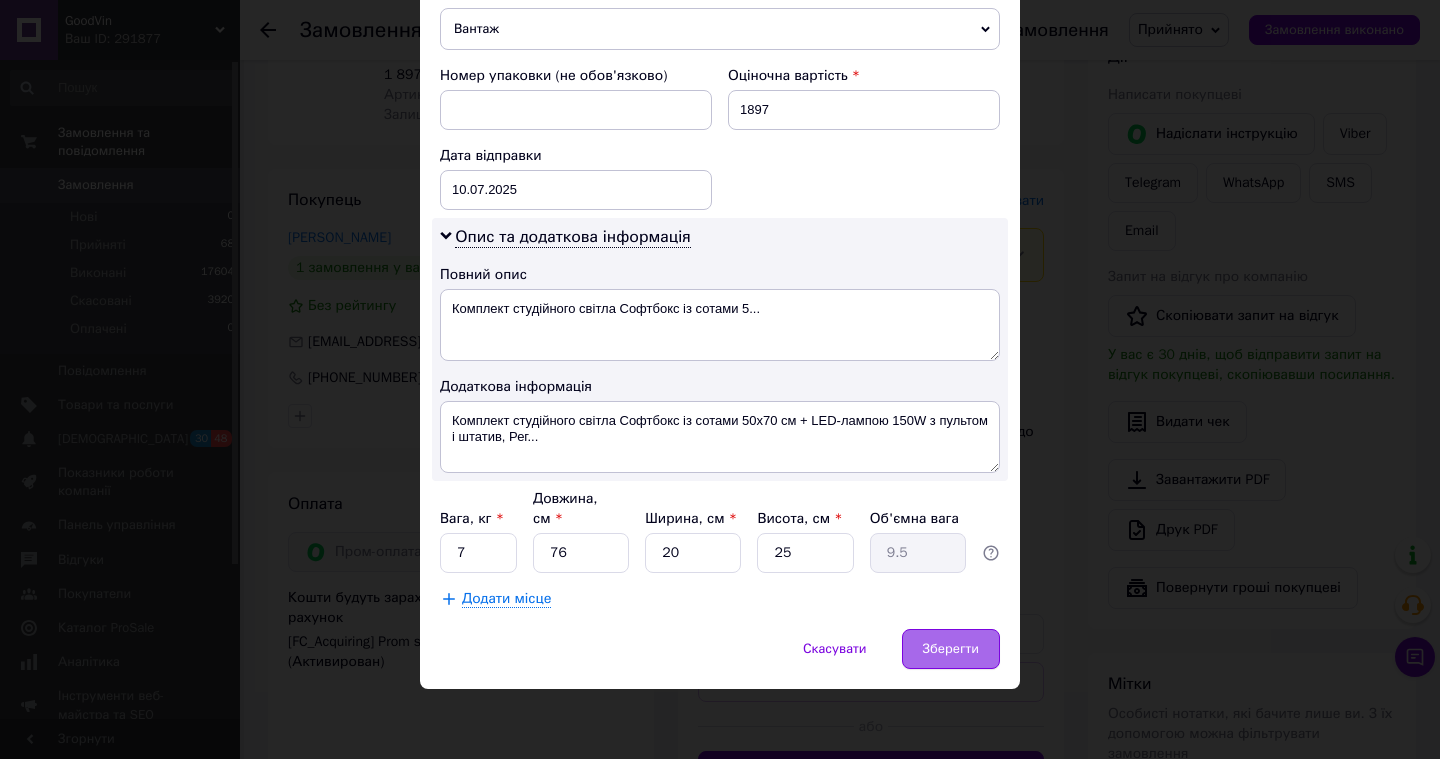 click on "Зберегти" at bounding box center (951, 649) 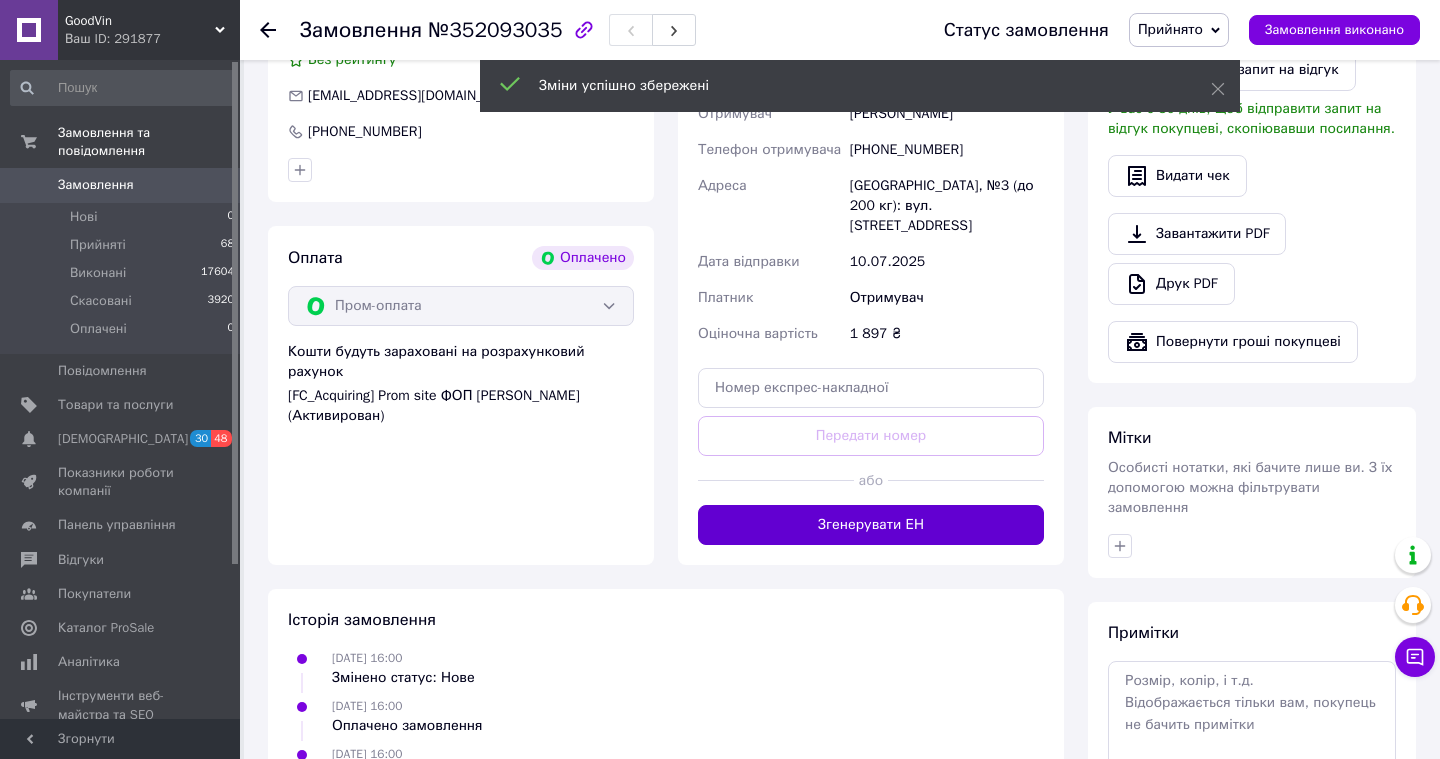 scroll, scrollTop: 1075, scrollLeft: 0, axis: vertical 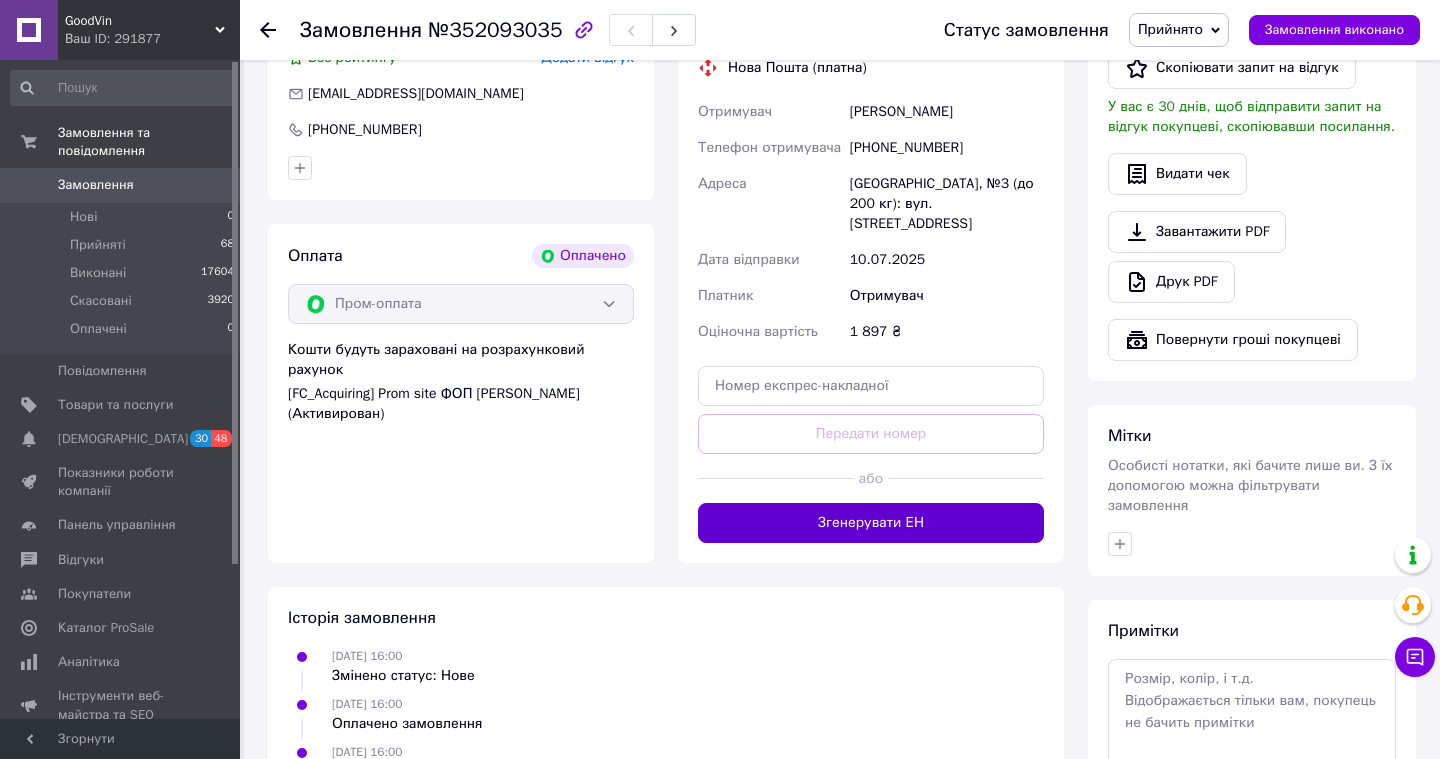 click on "Згенерувати ЕН" at bounding box center [871, 523] 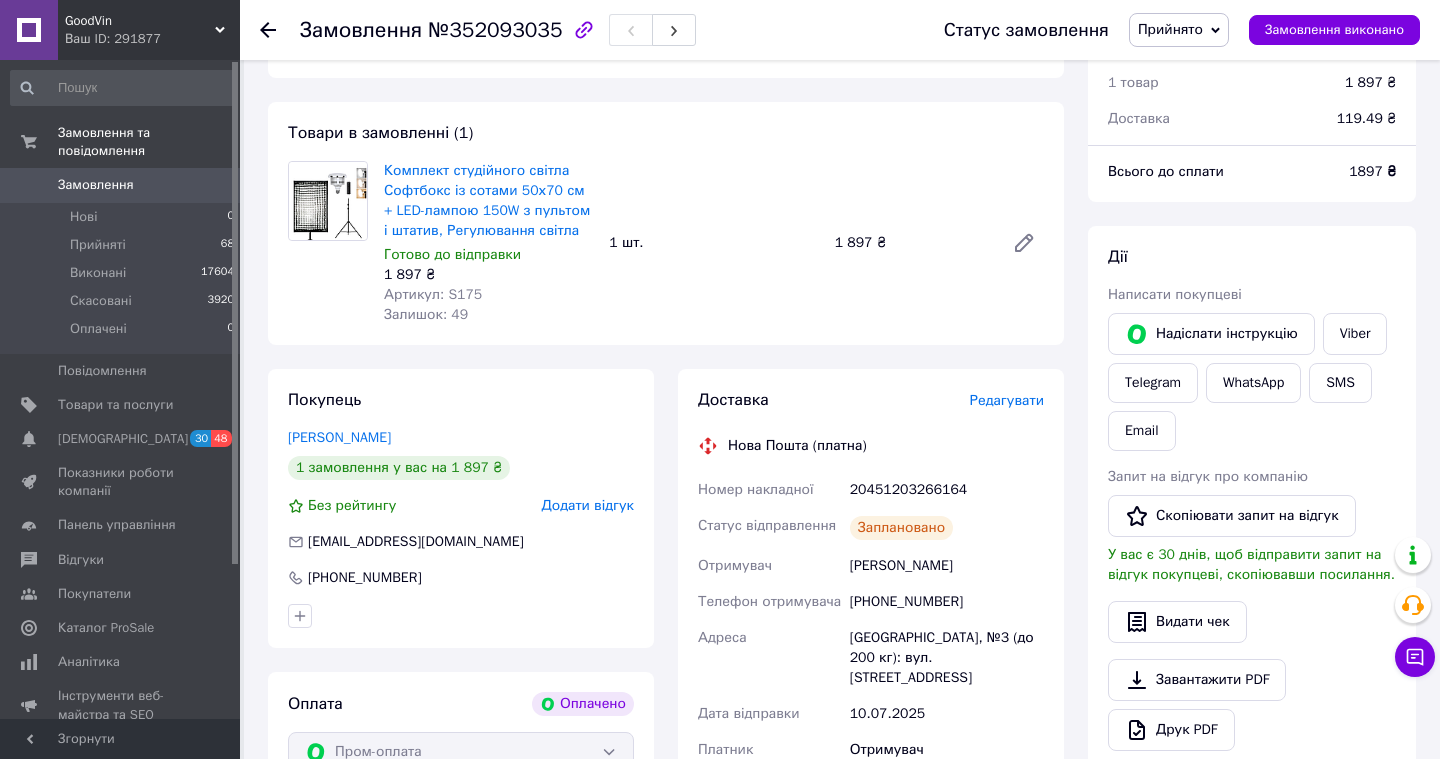 scroll, scrollTop: 619, scrollLeft: 0, axis: vertical 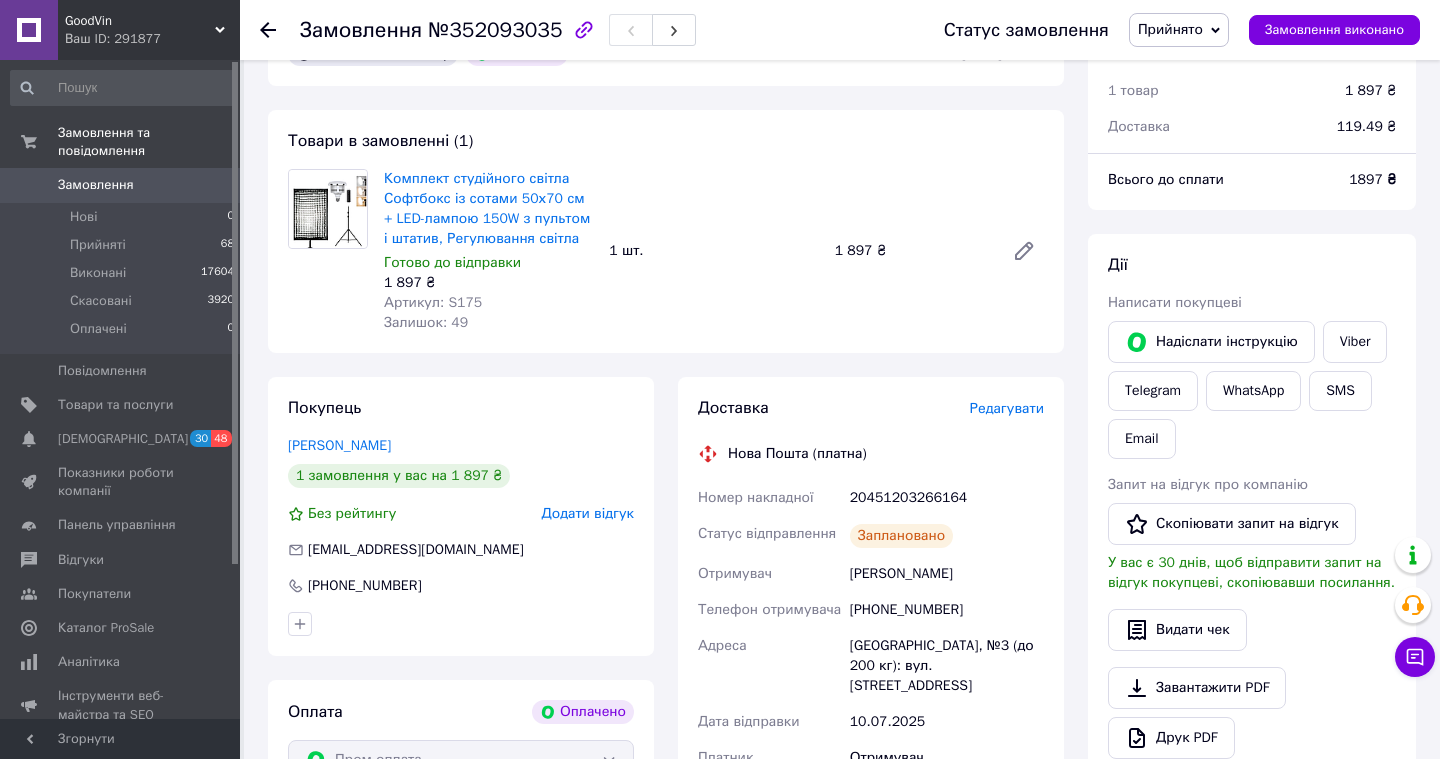 click on "Редагувати" at bounding box center (1007, 408) 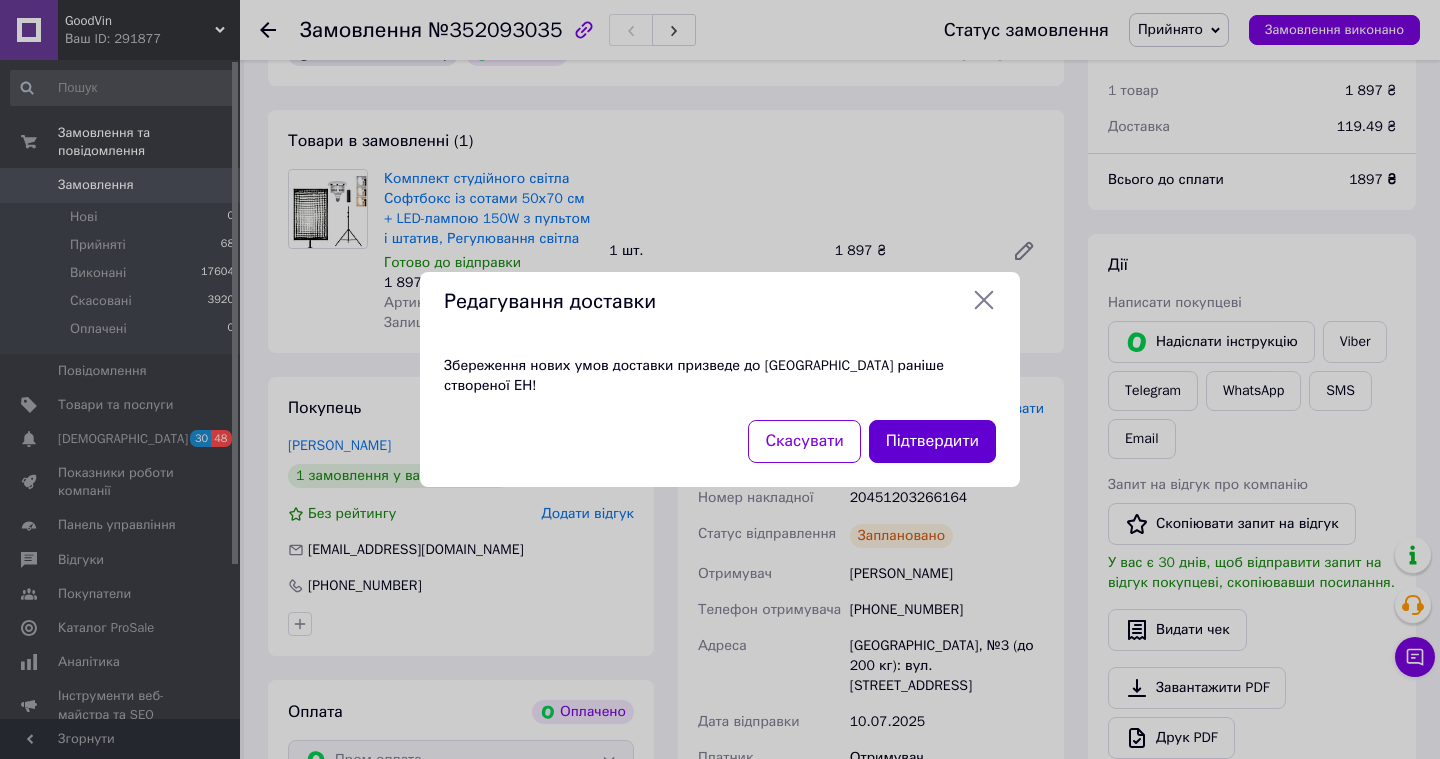 click on "Підтвердити" at bounding box center (932, 441) 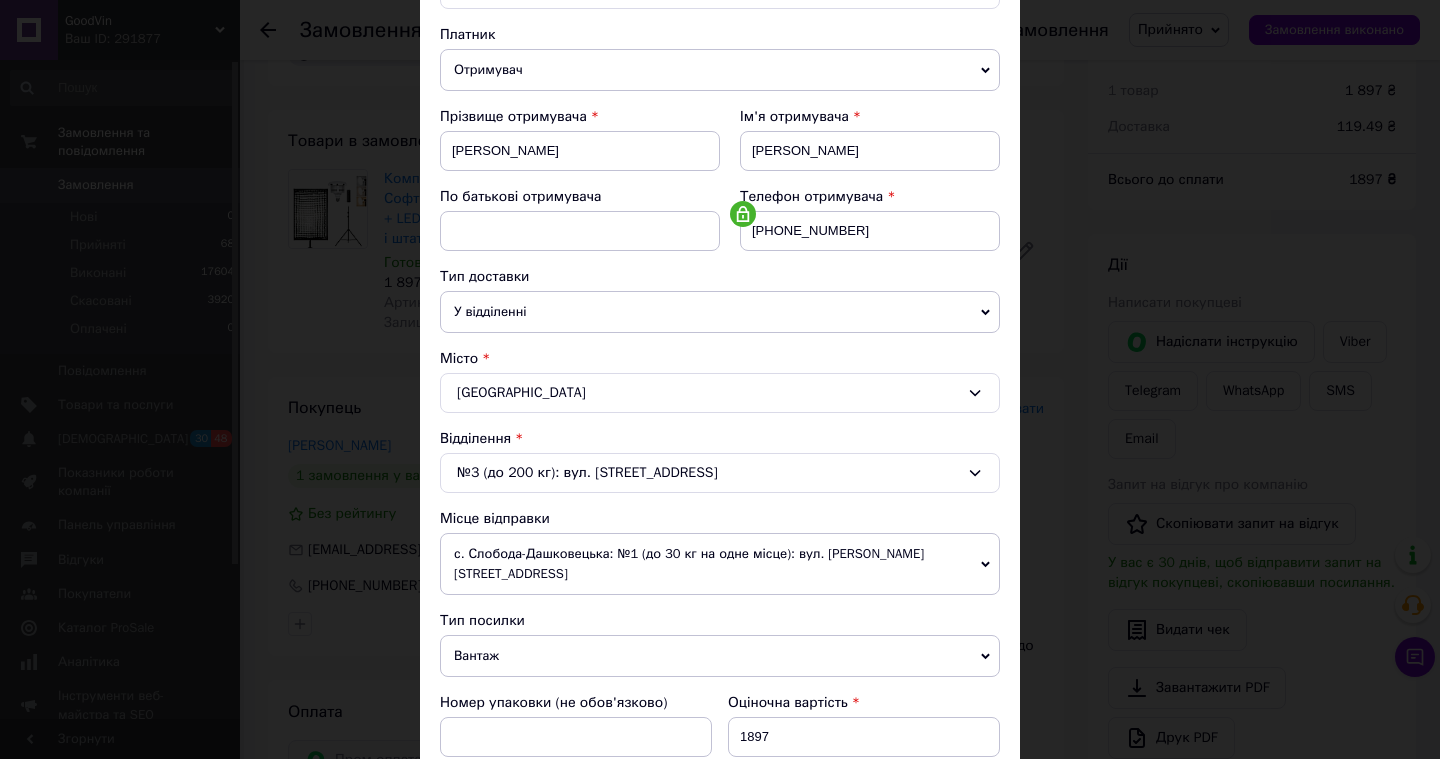 scroll, scrollTop: 833, scrollLeft: 0, axis: vertical 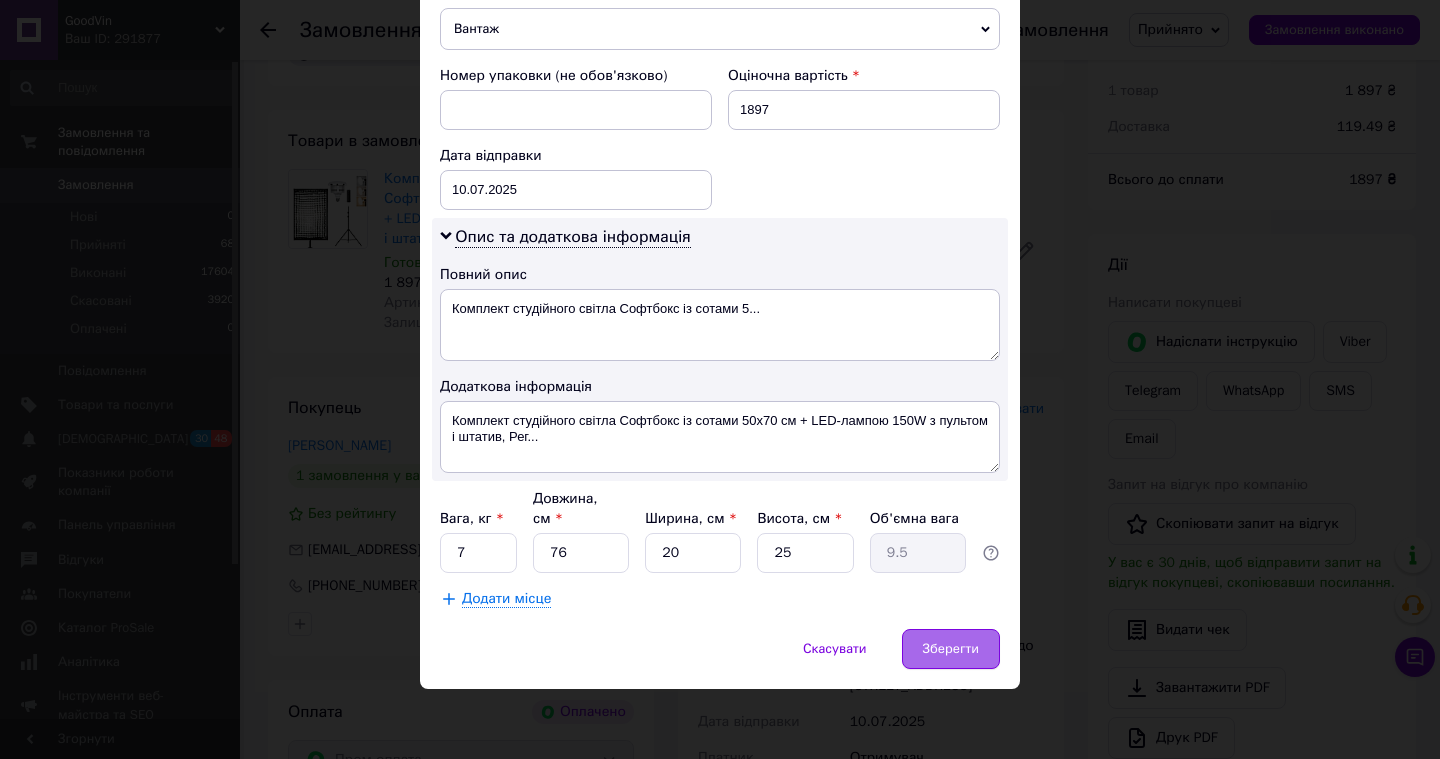 click on "Зберегти" at bounding box center [951, 649] 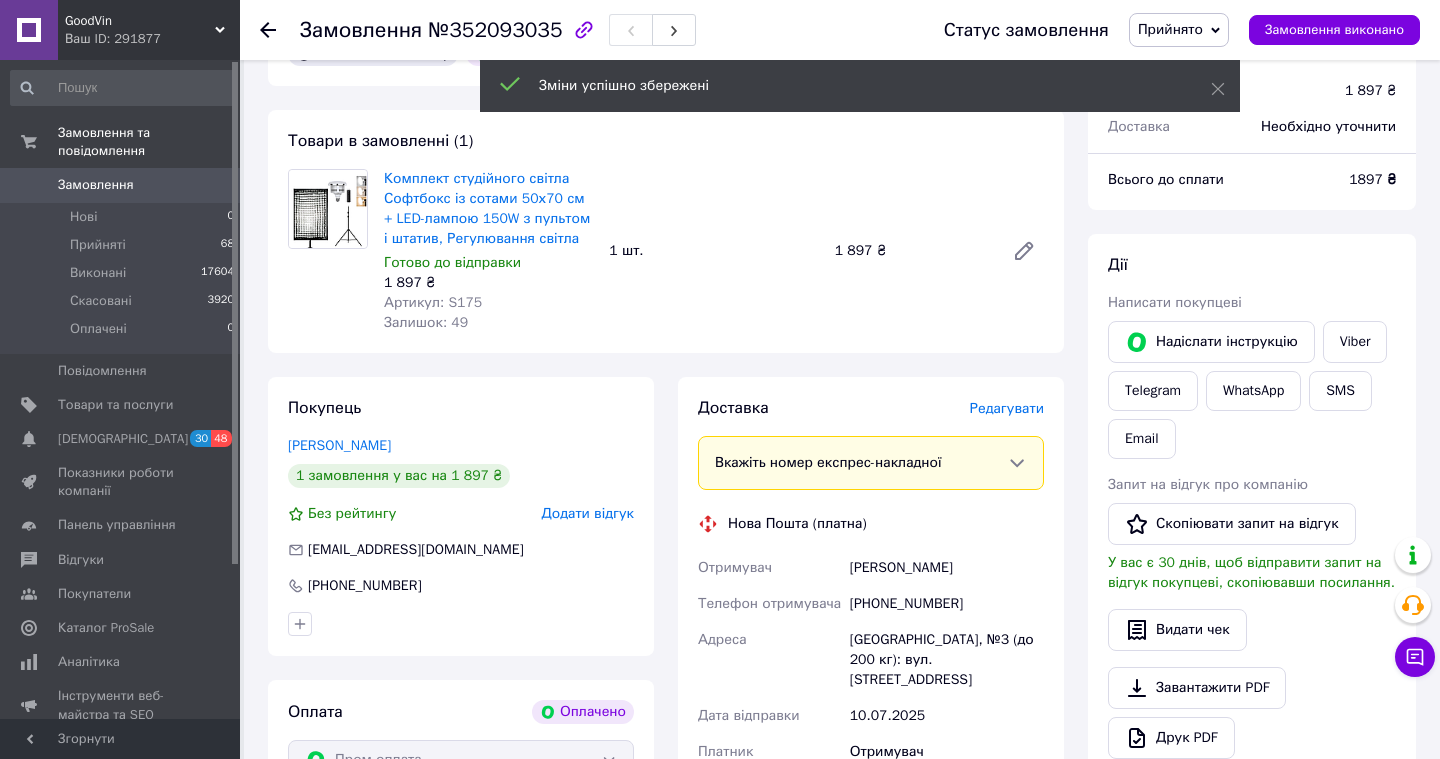 click on "Редагувати" at bounding box center [1007, 408] 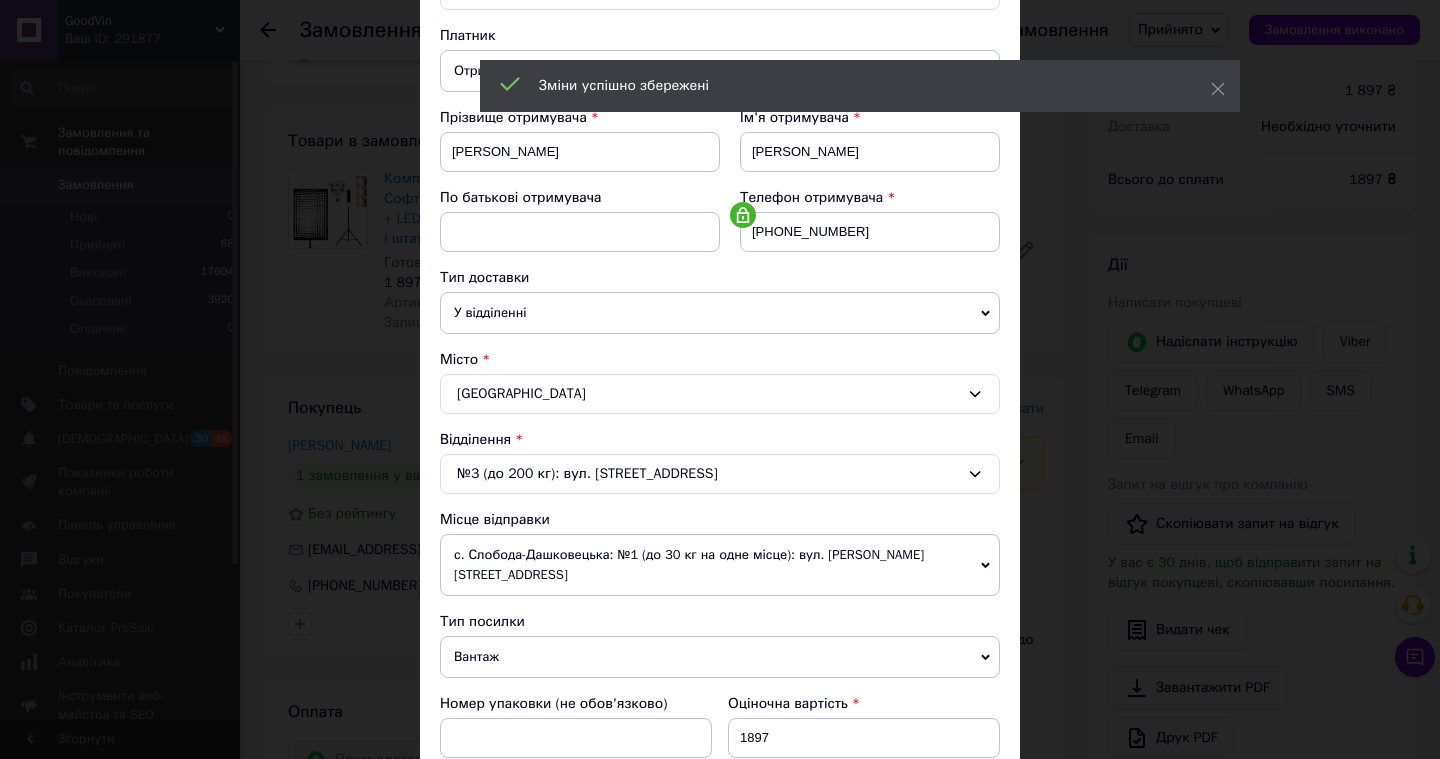 scroll, scrollTop: 203, scrollLeft: 0, axis: vertical 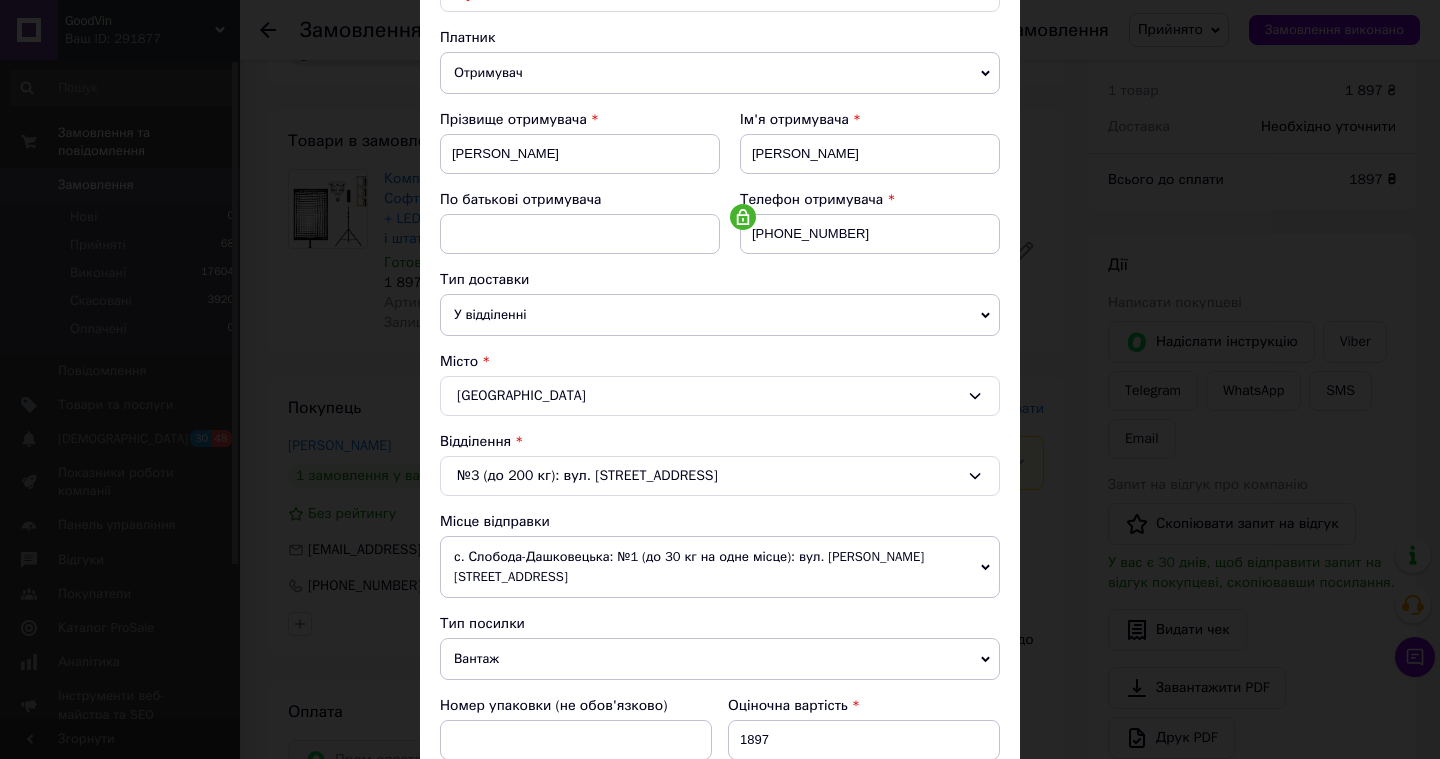 click on "Івано-Франківськ" at bounding box center (720, 396) 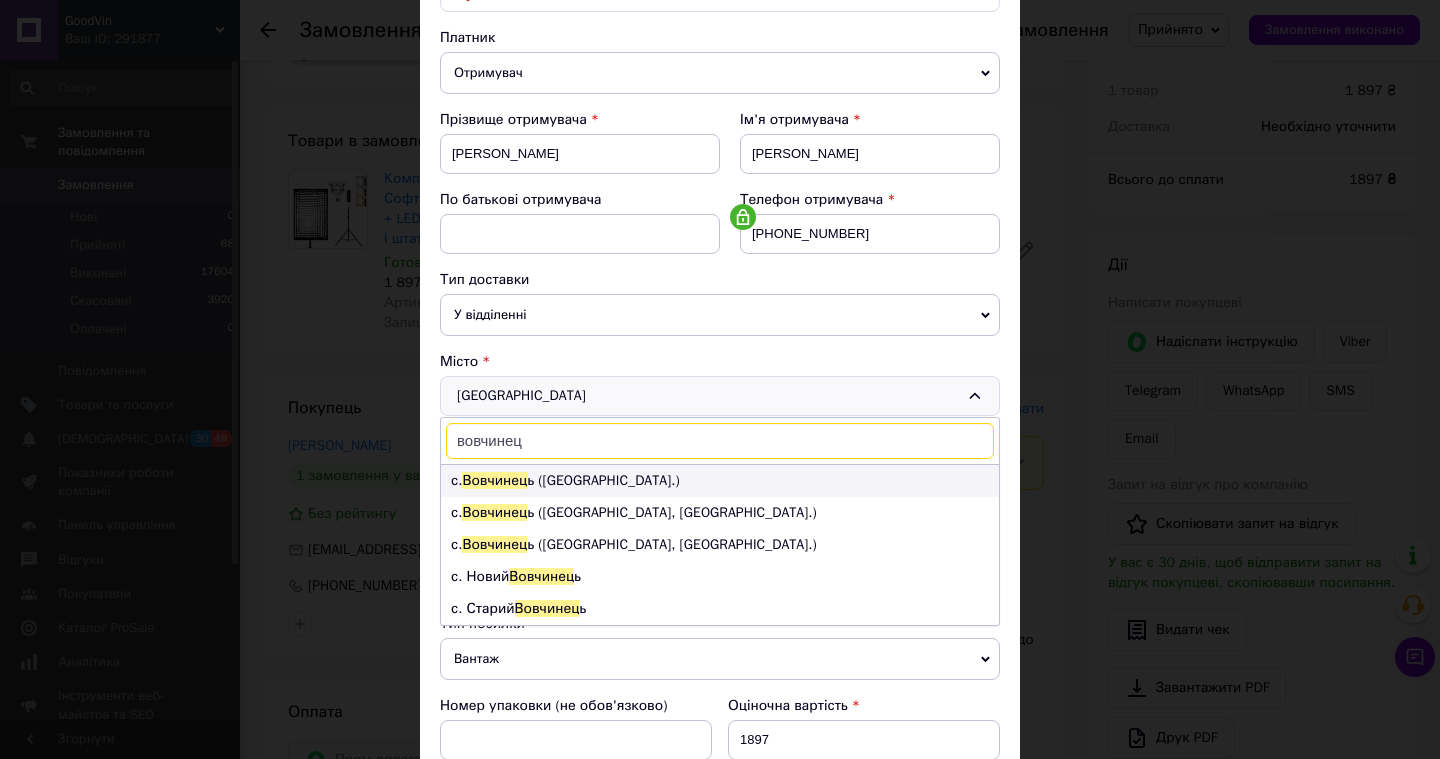 type on "вовчинец" 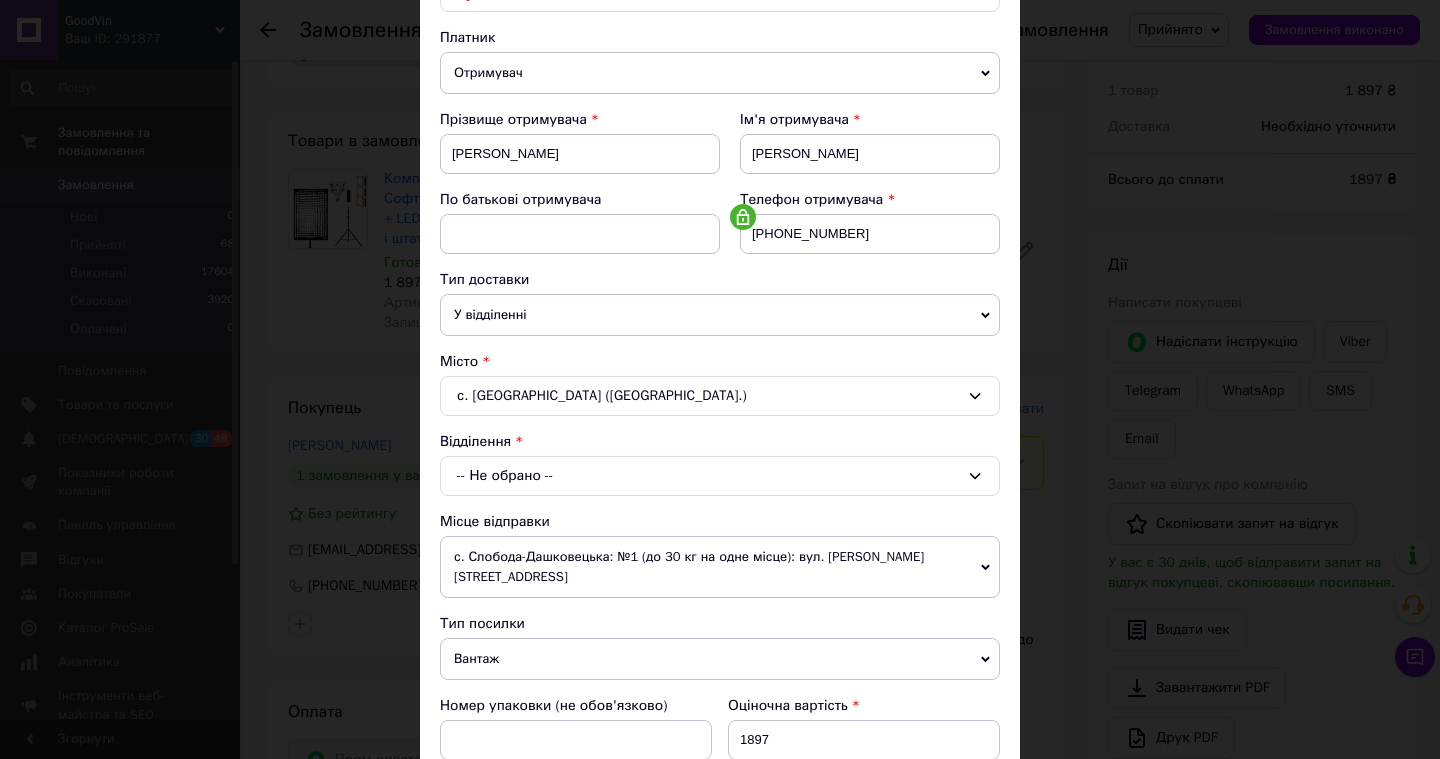 click on "-- Не обрано --" at bounding box center (720, 476) 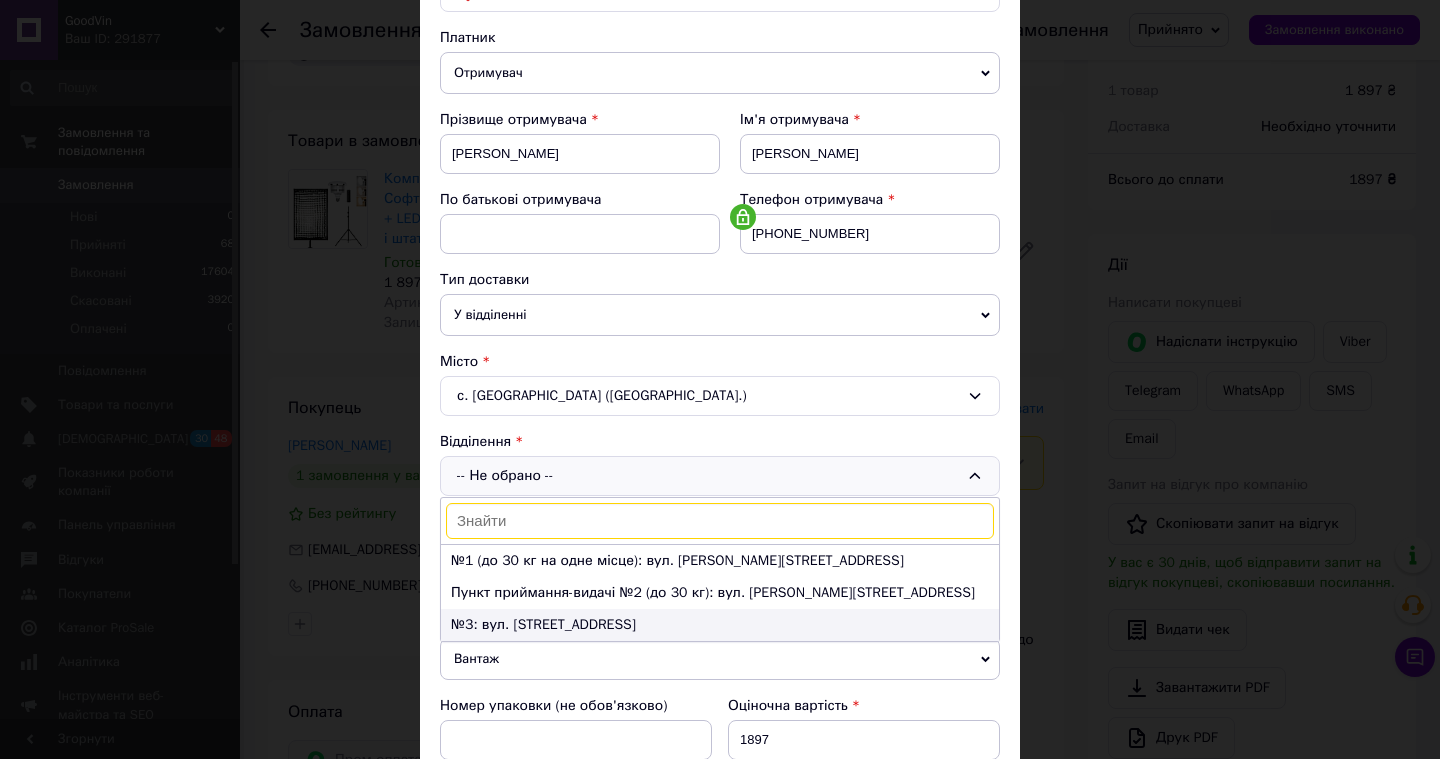 click on "№3: вул. Вовчинецька, 225/5-А" at bounding box center [720, 625] 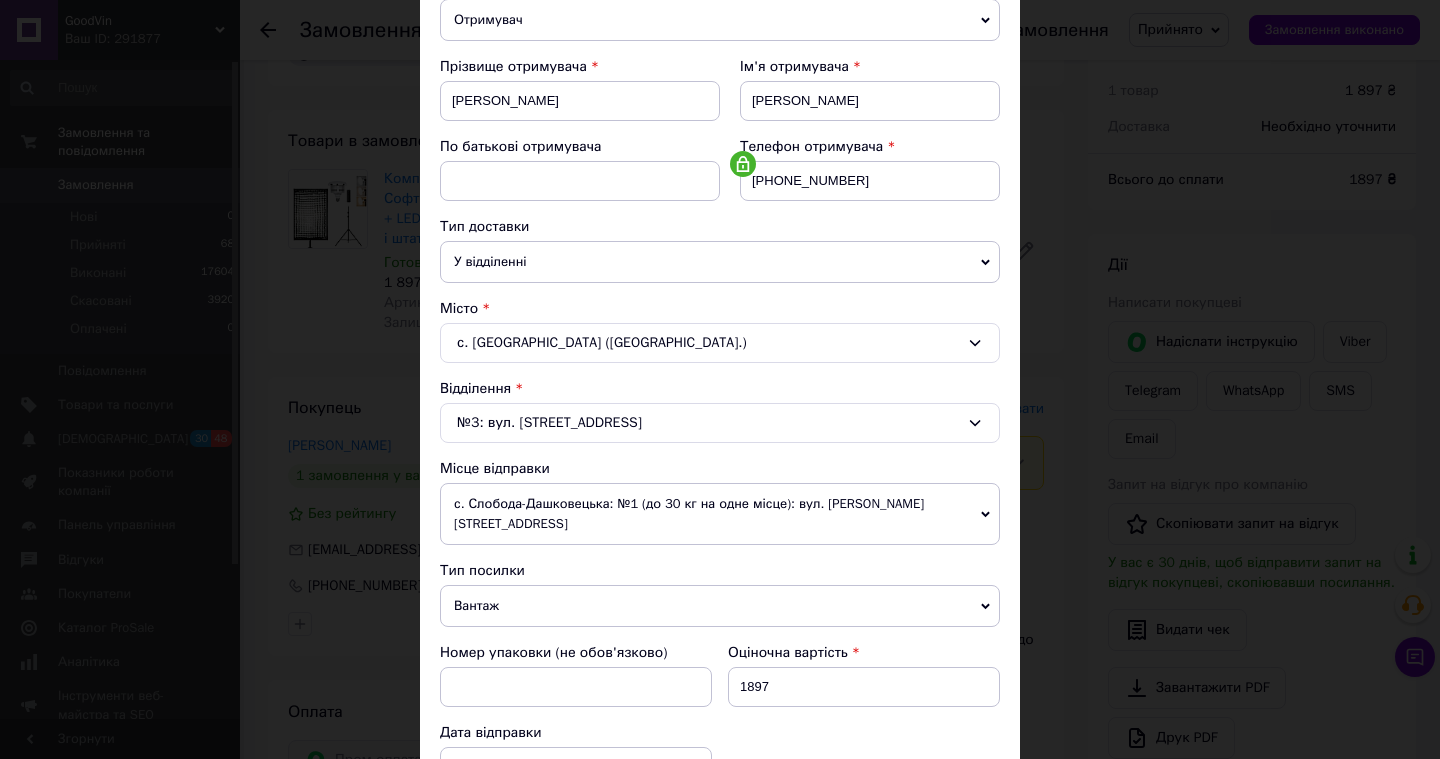 scroll, scrollTop: 833, scrollLeft: 0, axis: vertical 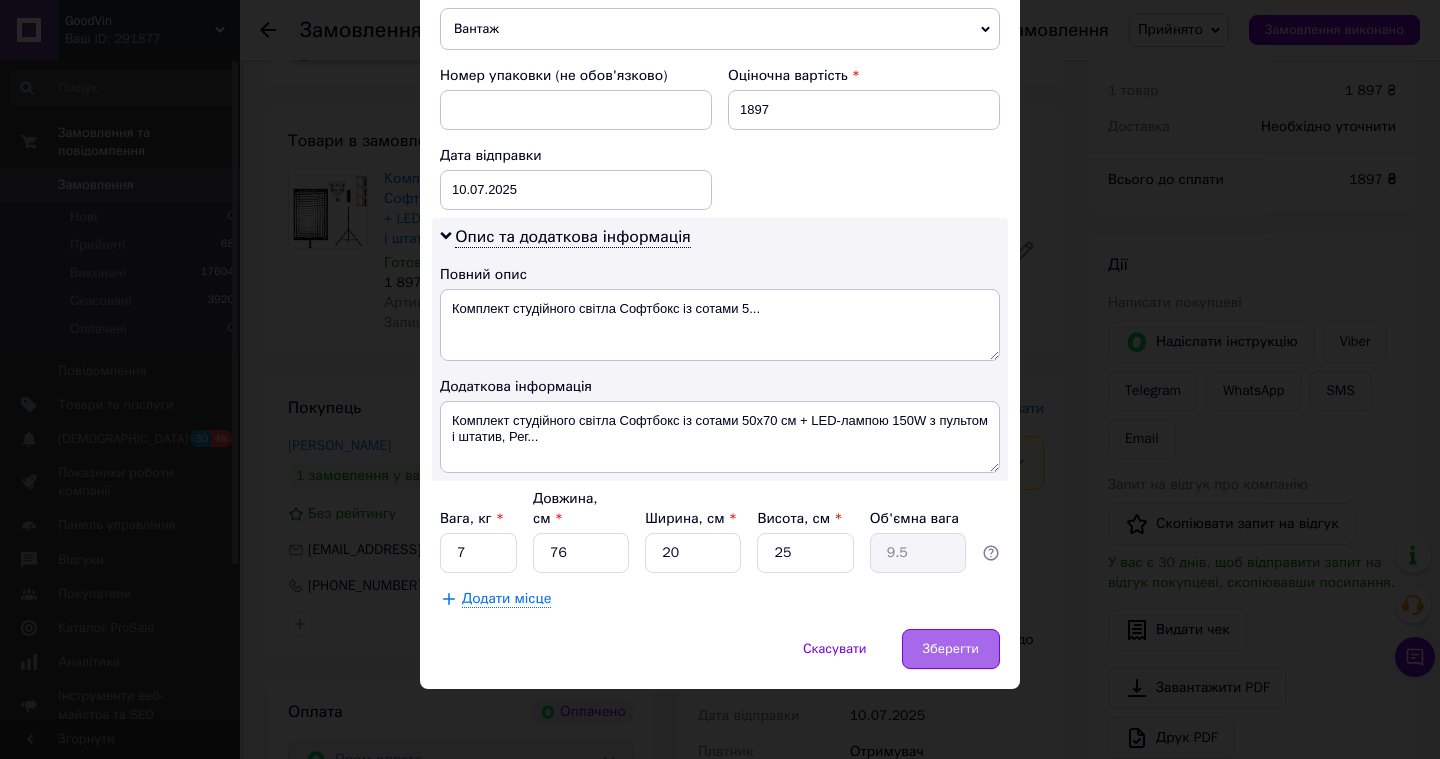 click on "Зберегти" at bounding box center (951, 649) 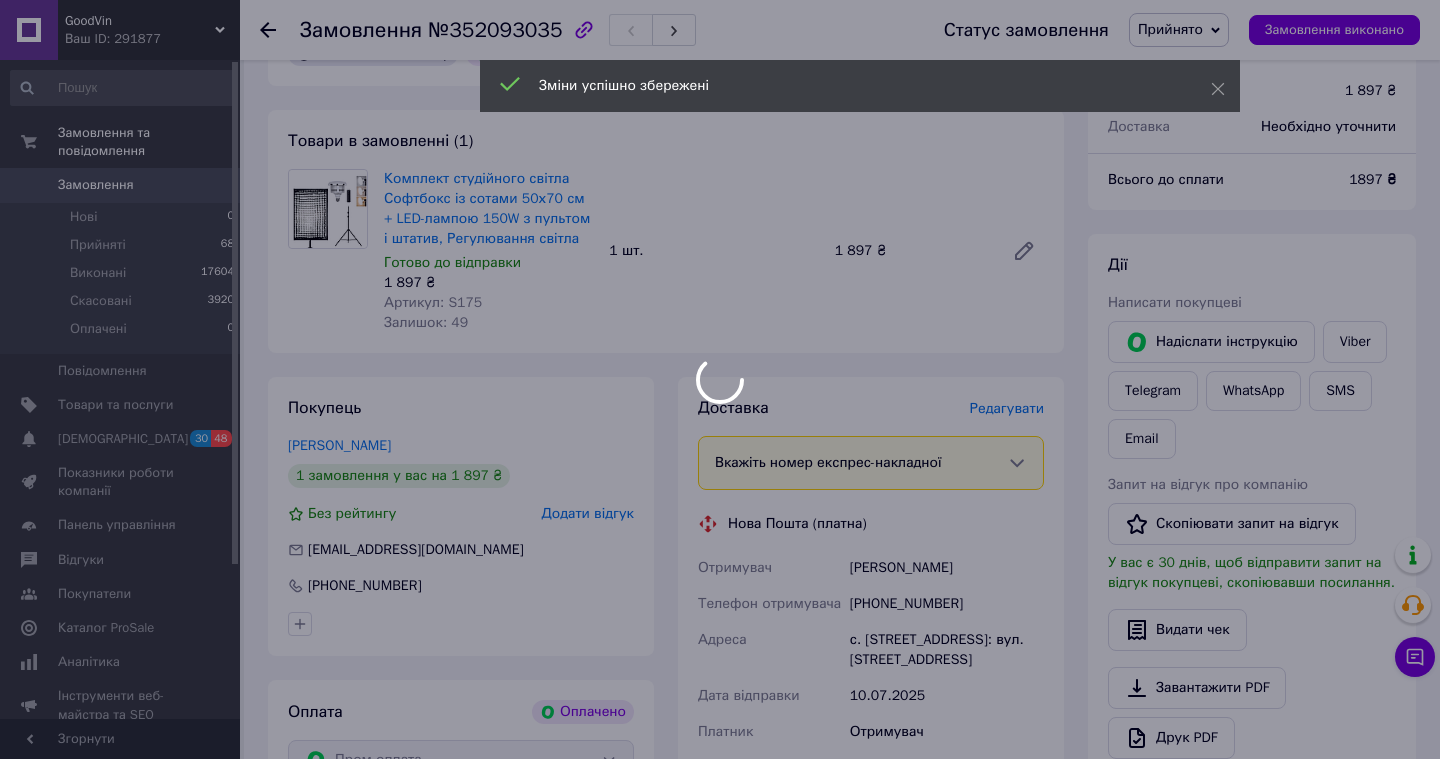 scroll, scrollTop: 24, scrollLeft: 0, axis: vertical 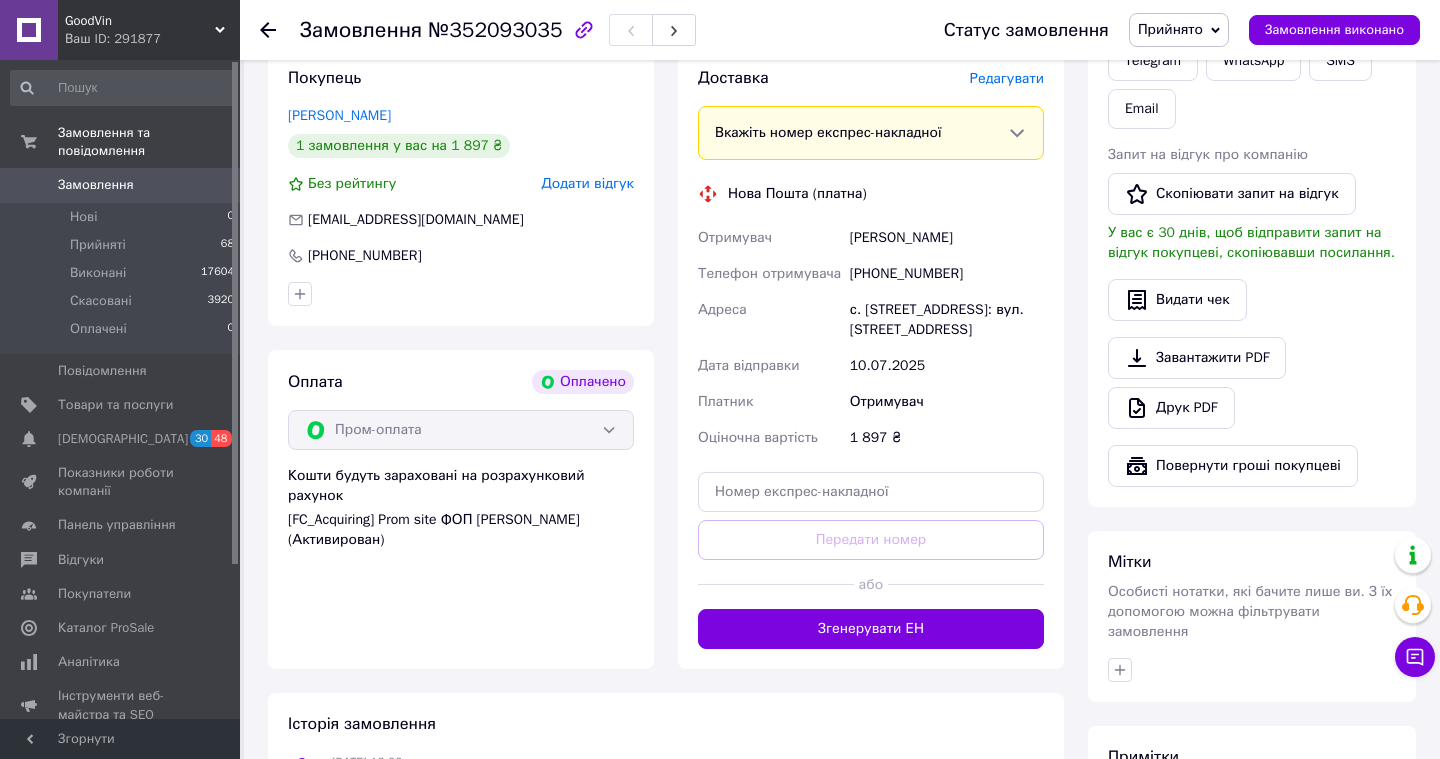 click on "Редагувати" at bounding box center (1007, 78) 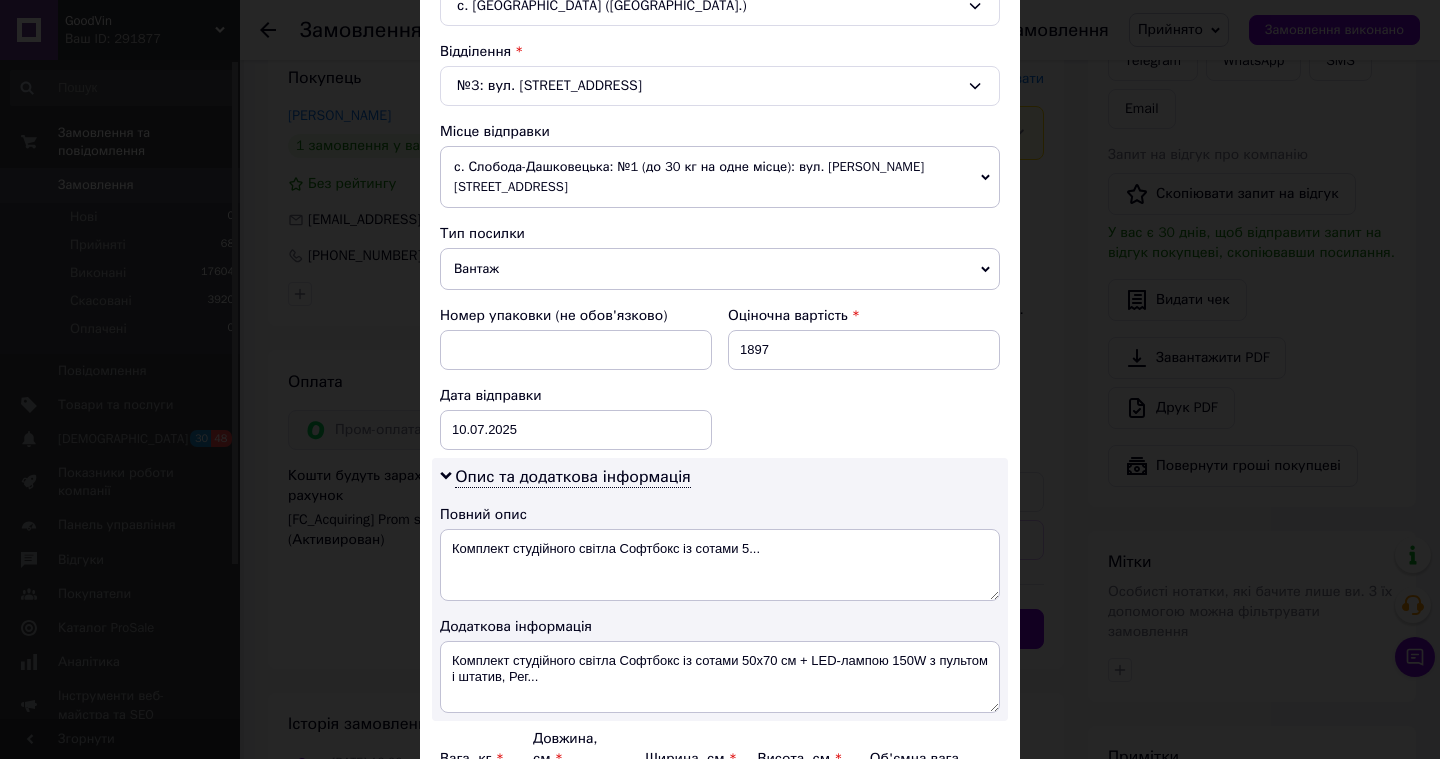 scroll, scrollTop: 833, scrollLeft: 0, axis: vertical 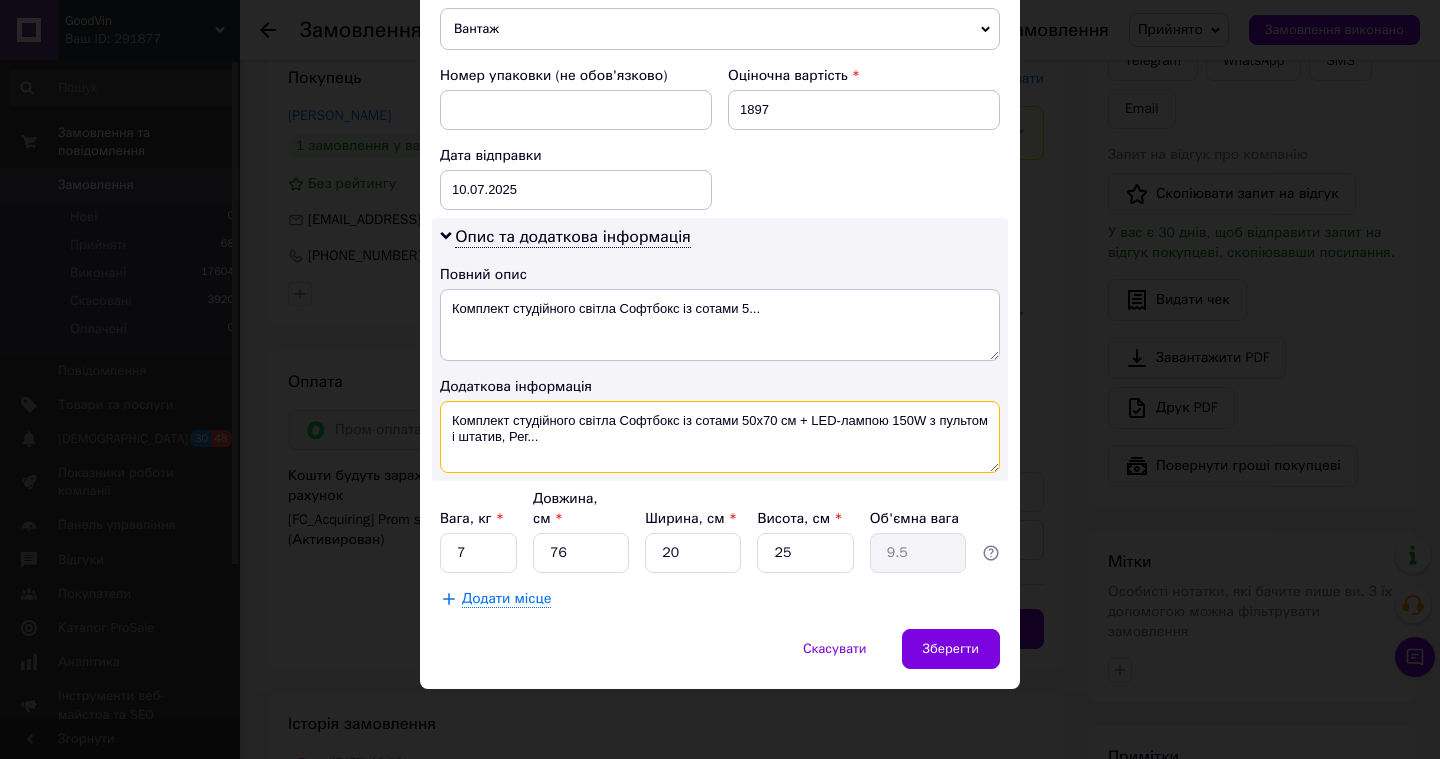 drag, startPoint x: 794, startPoint y: 421, endPoint x: 450, endPoint y: 413, distance: 344.09302 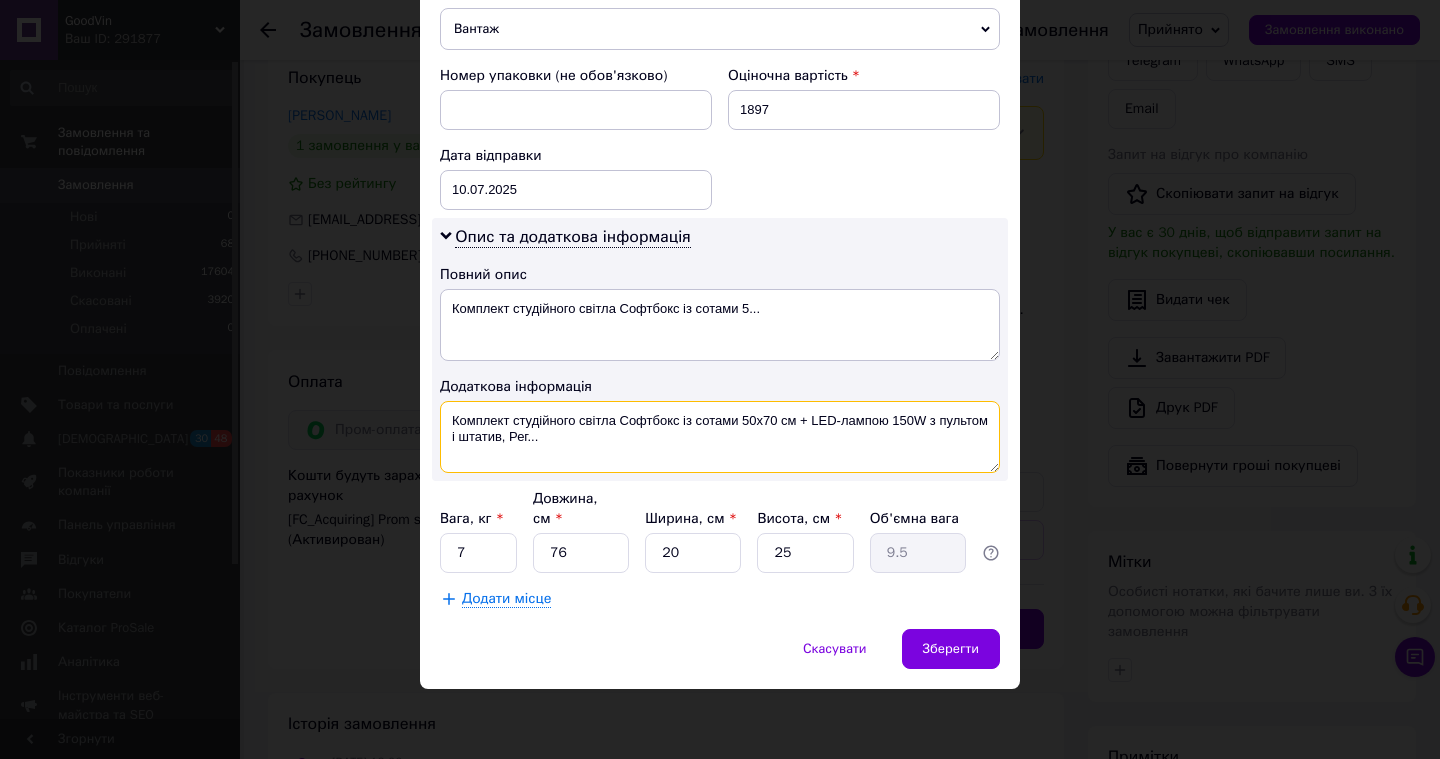 click on "Комплект студійного світла Софтбокс із сотами 50х70 см + LED-лампою 150W з пультом і штатив, Рег..." at bounding box center [720, 437] 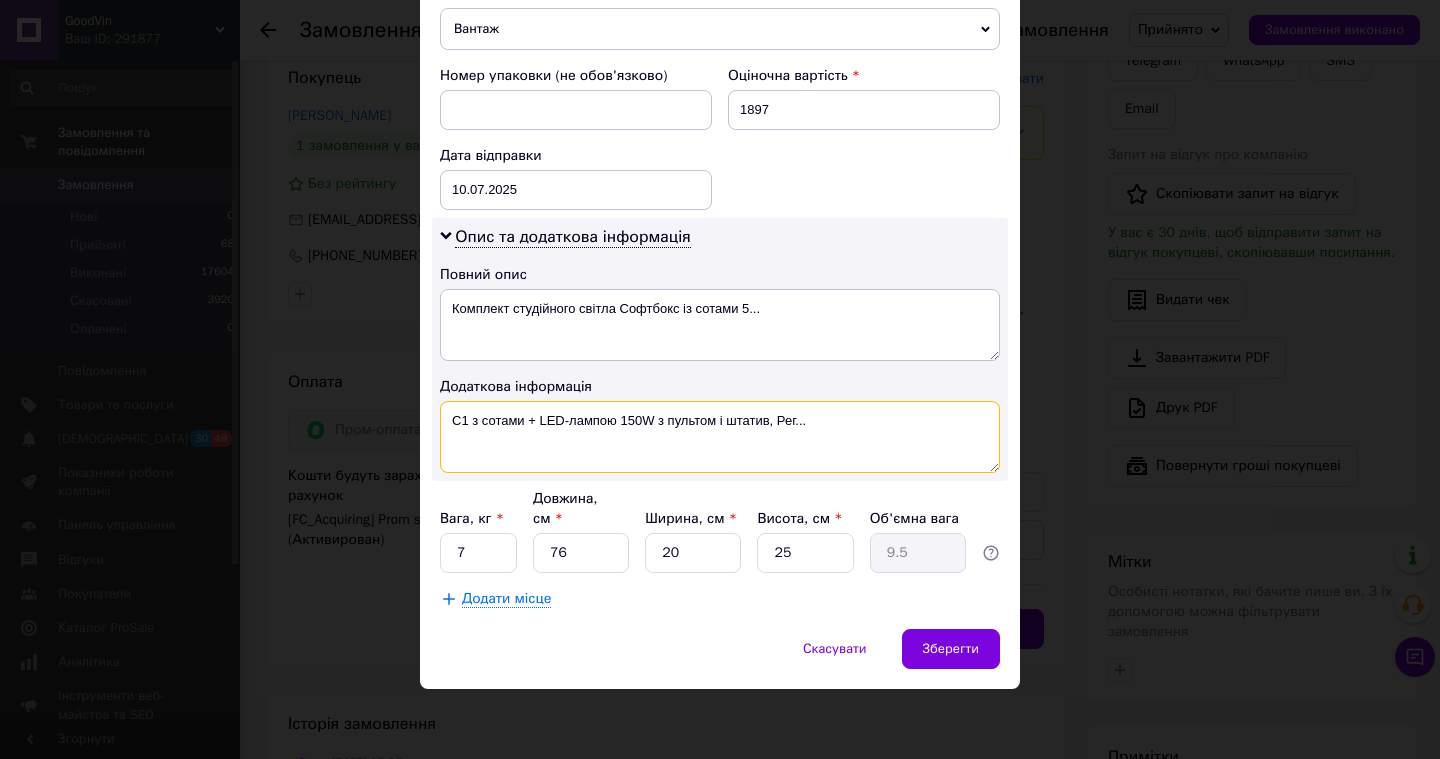 drag, startPoint x: 716, startPoint y: 422, endPoint x: 838, endPoint y: 422, distance: 122 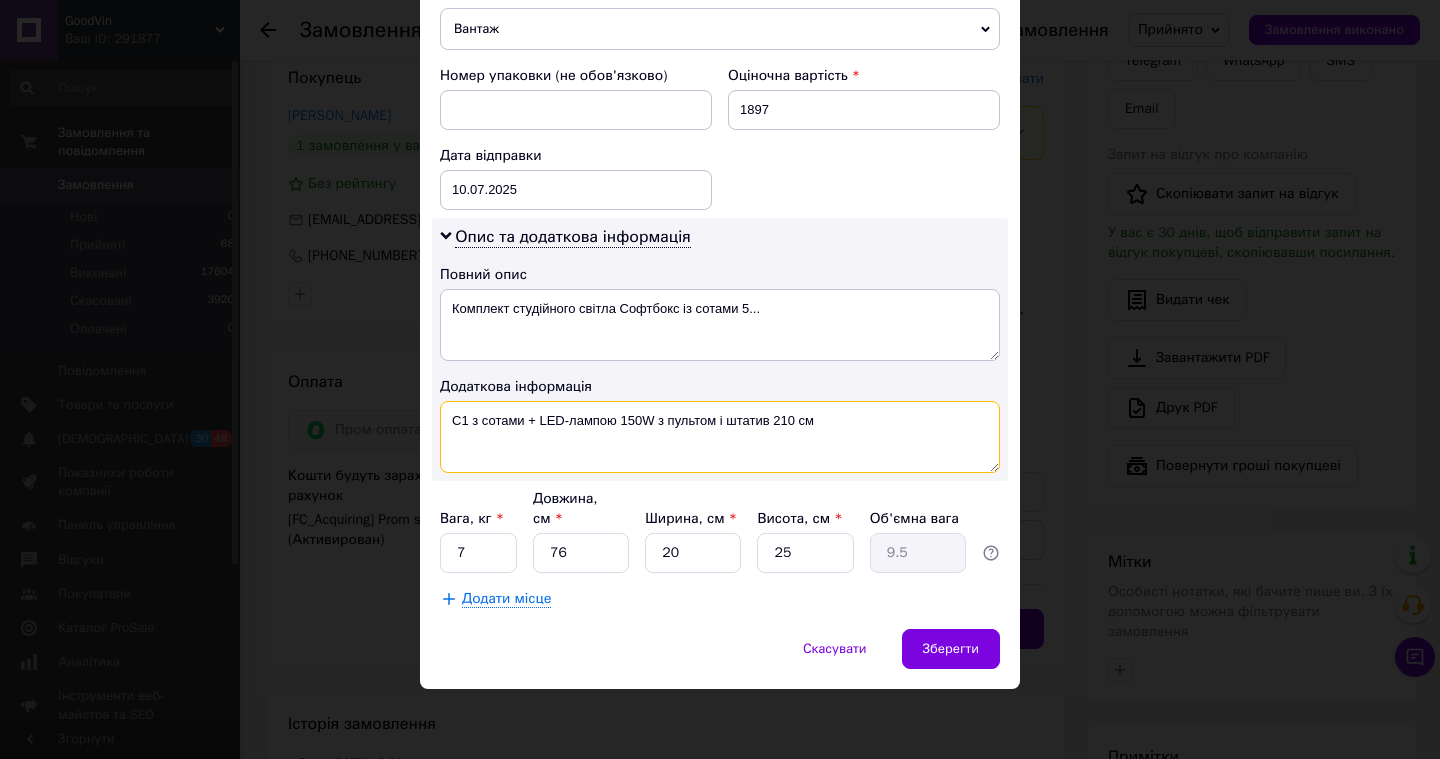 click on "С1 з сотами + LED-лампою 150W з пультом і штатив 210 см" at bounding box center [720, 437] 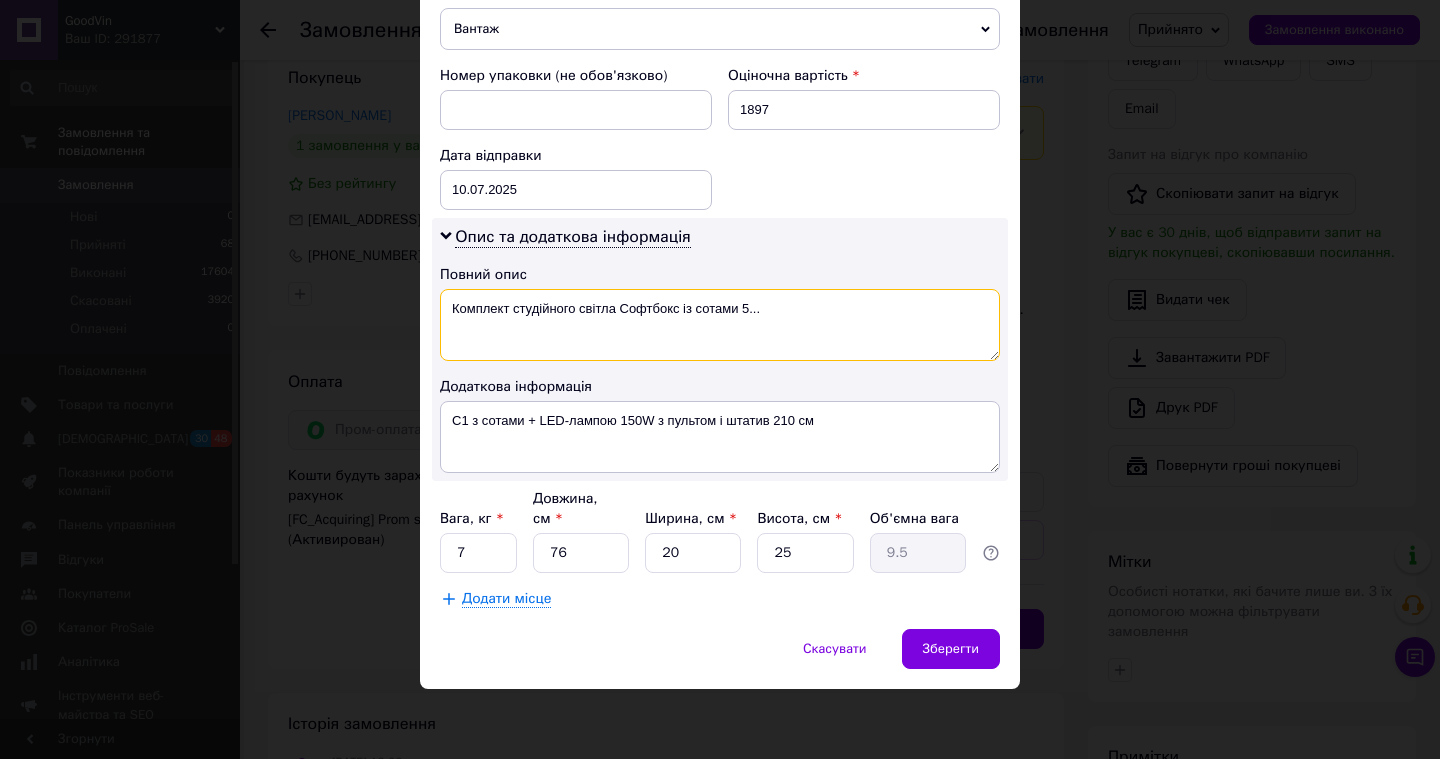 click on "Комплект студійного світла Софтбокс із сотами 5..." at bounding box center [720, 325] 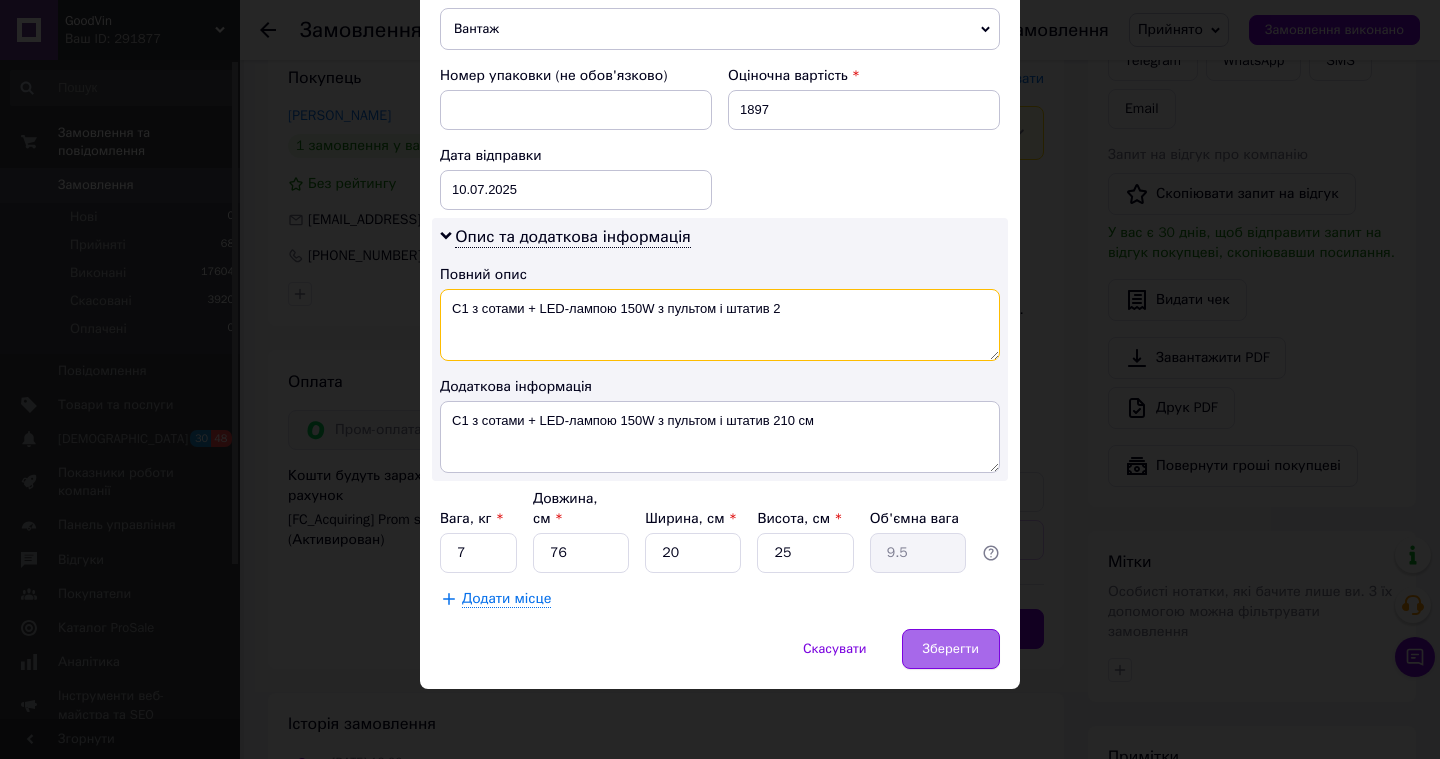 type on "С1 з сотами + LED-лампою 150W з пультом і штатив 2" 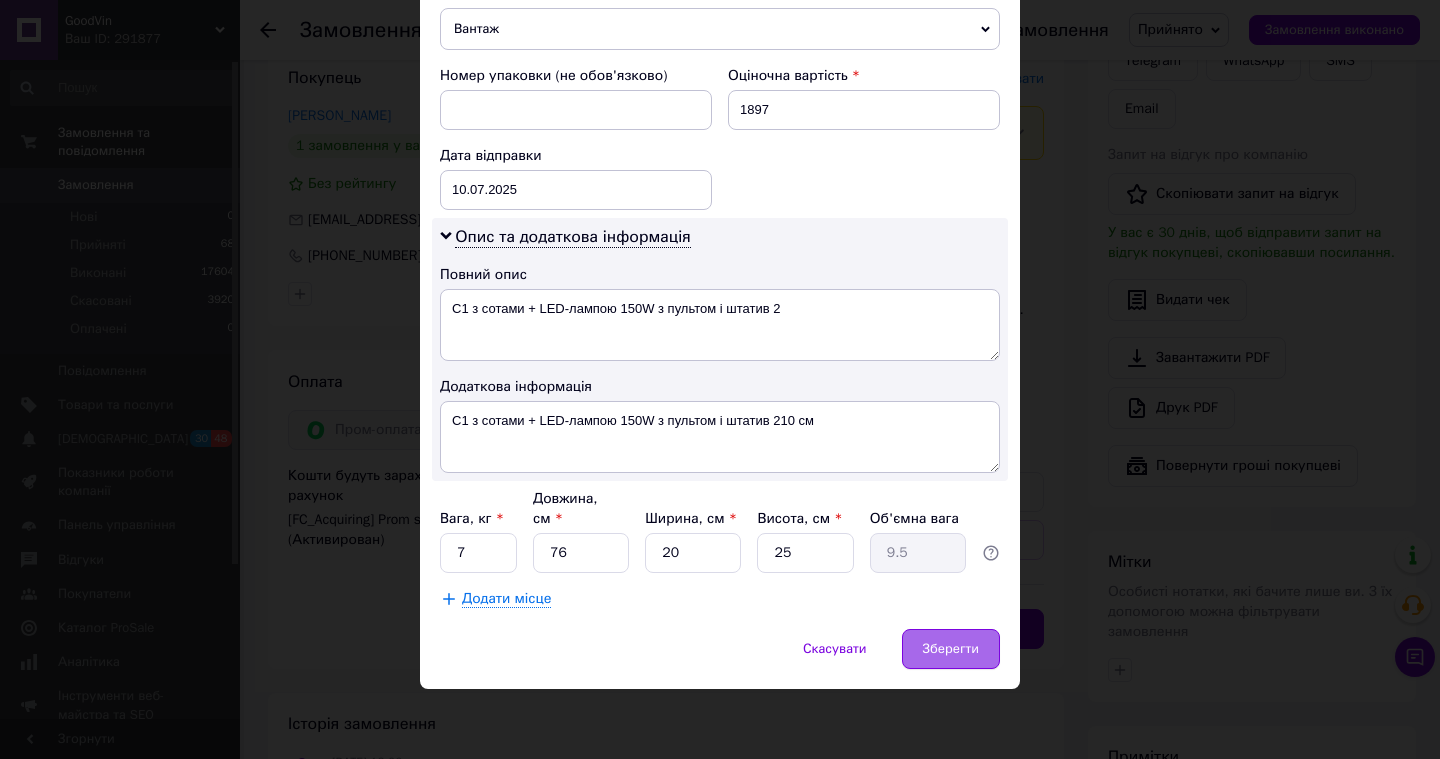 click on "Зберегти" at bounding box center (951, 649) 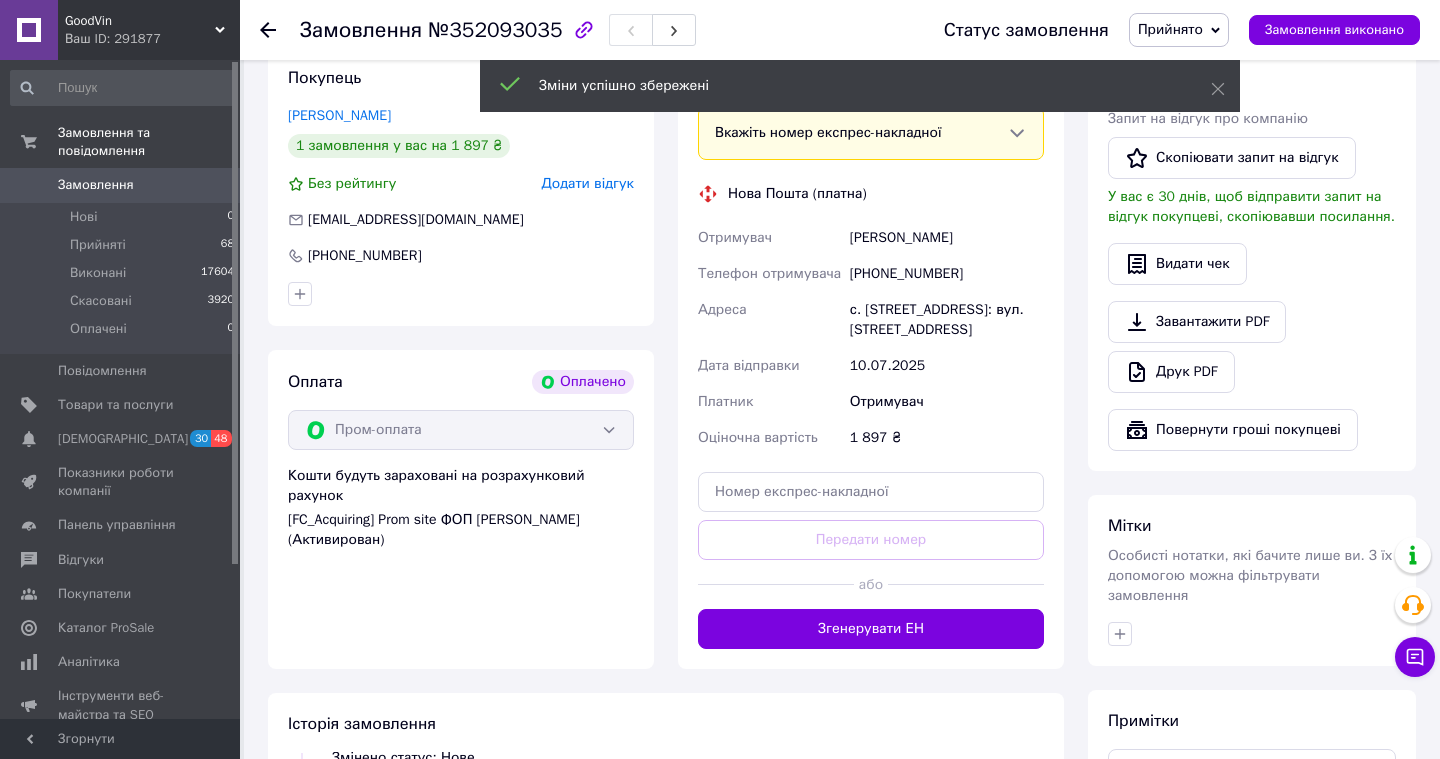 scroll, scrollTop: 112, scrollLeft: 0, axis: vertical 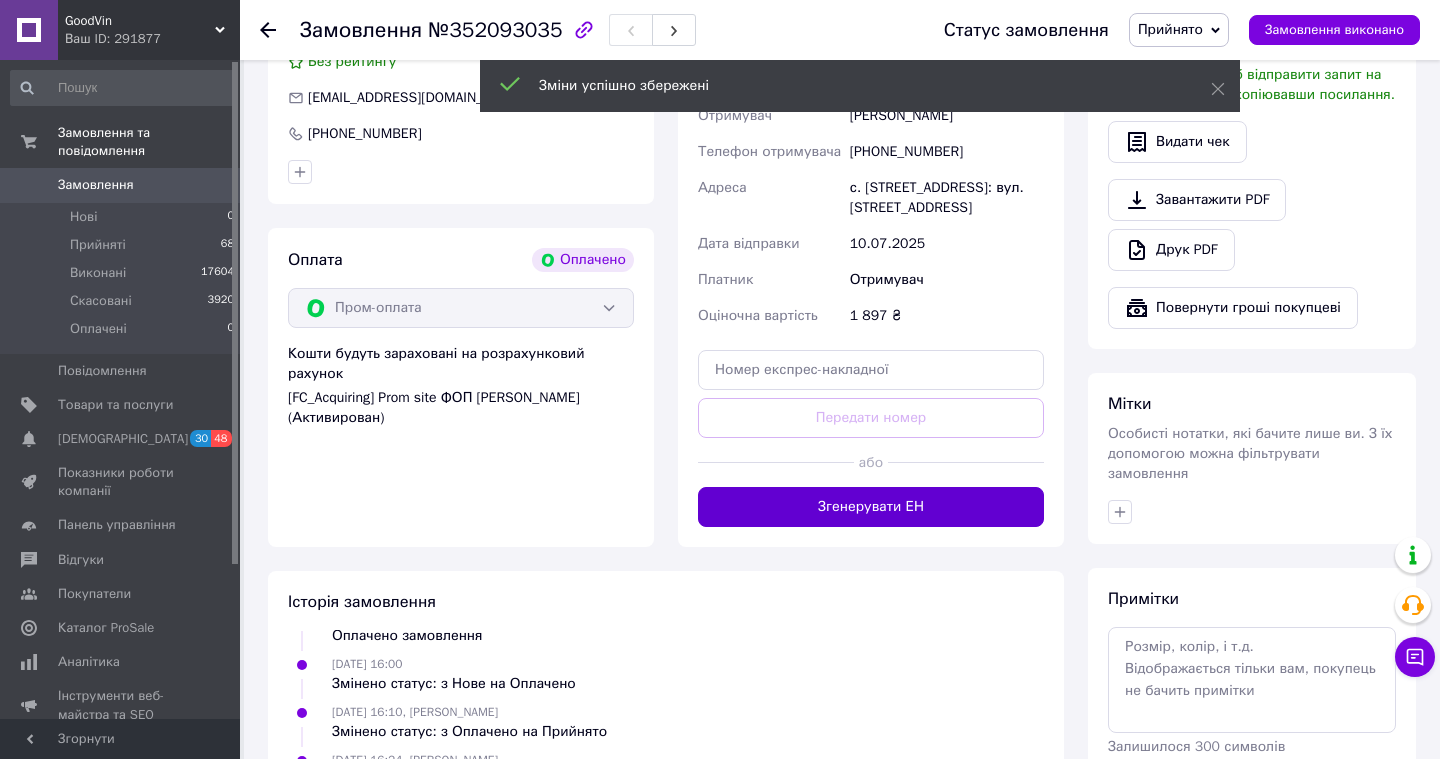 click on "Згенерувати ЕН" at bounding box center [871, 507] 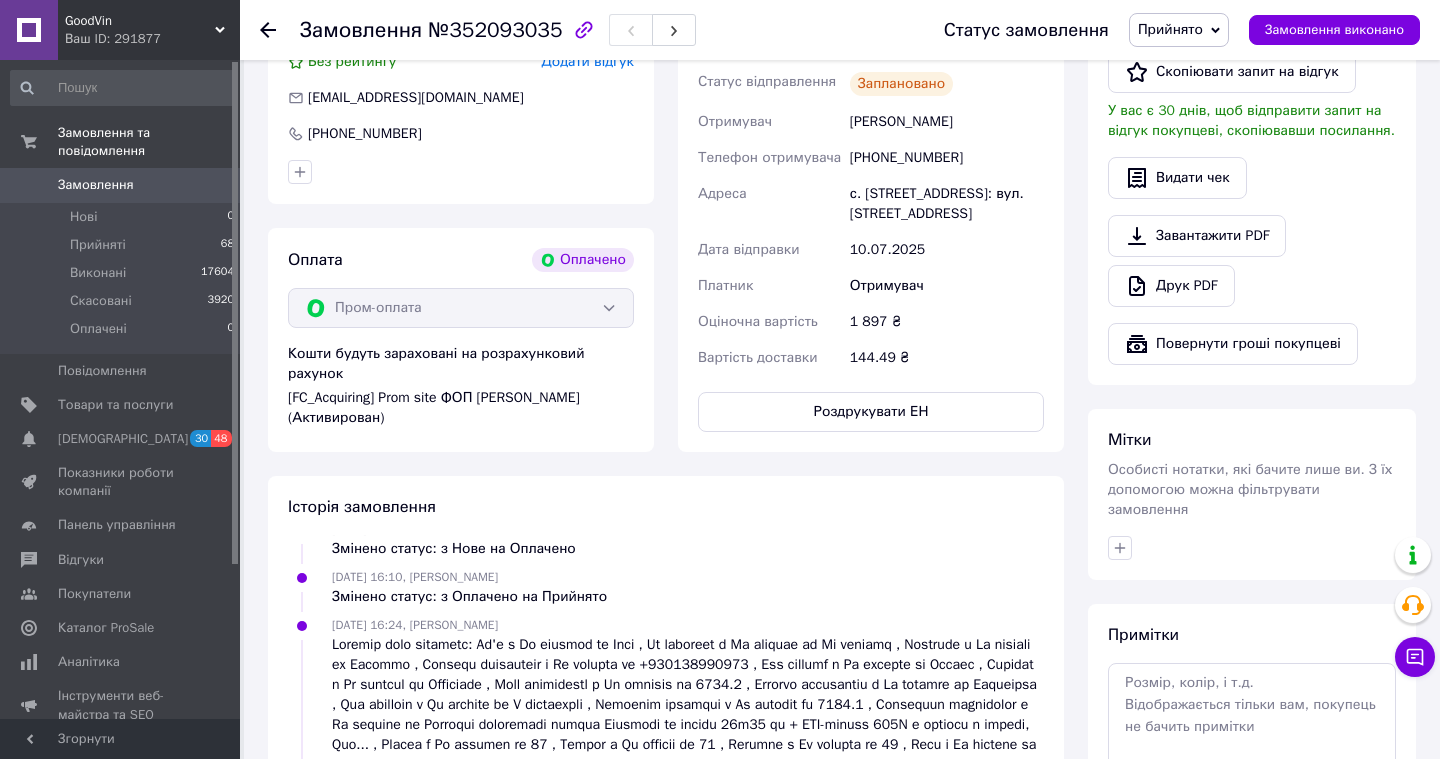 scroll, scrollTop: 160, scrollLeft: 0, axis: vertical 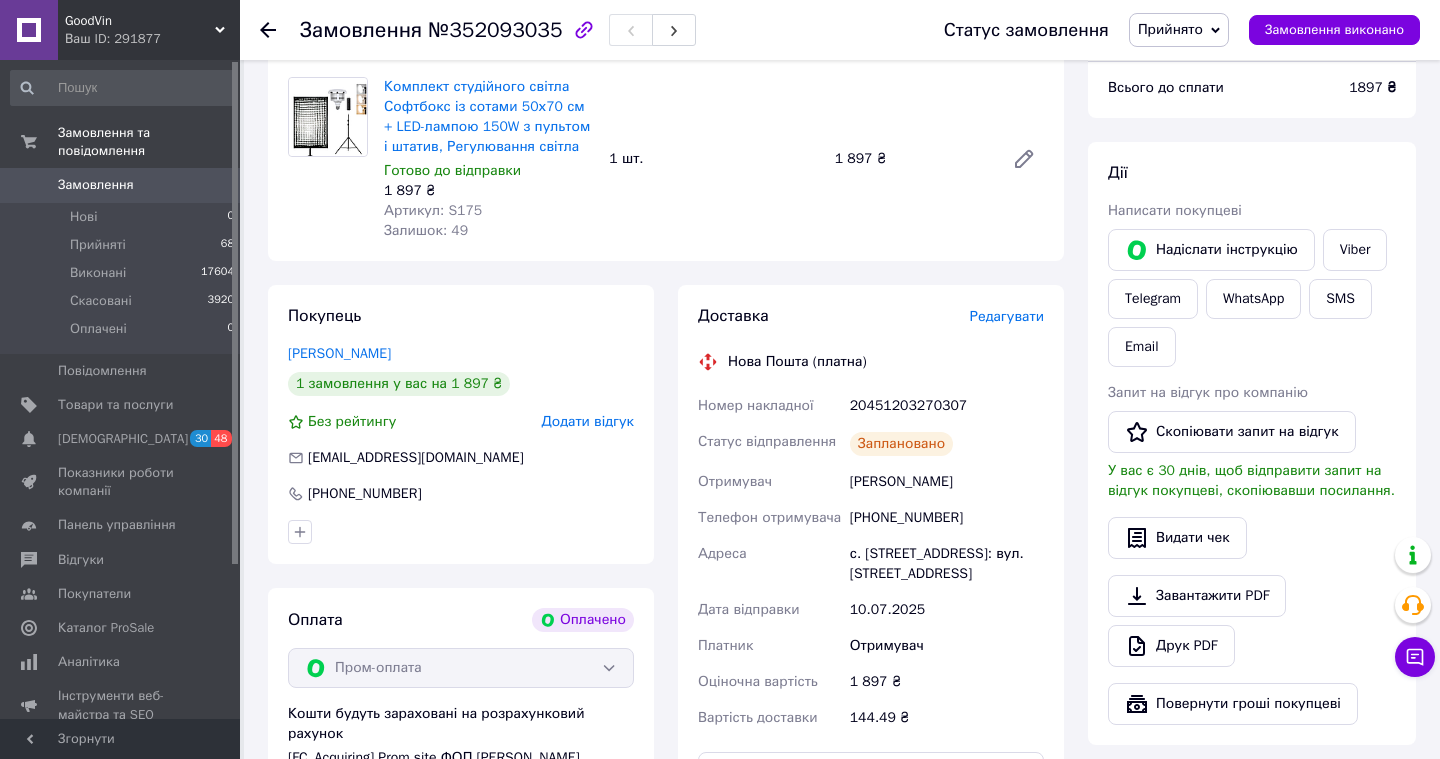 click on "Редагувати" at bounding box center [1007, 316] 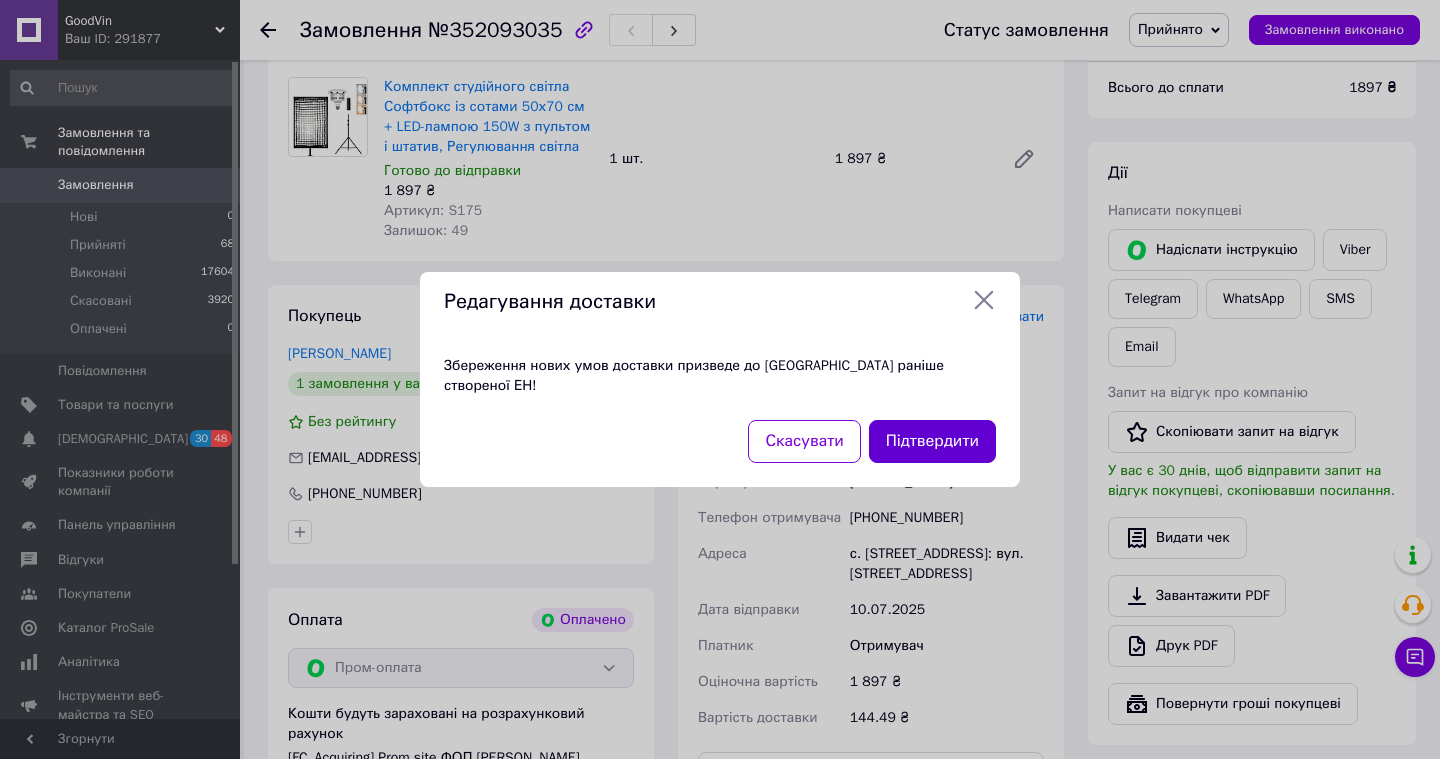 click on "Підтвердити" at bounding box center (932, 441) 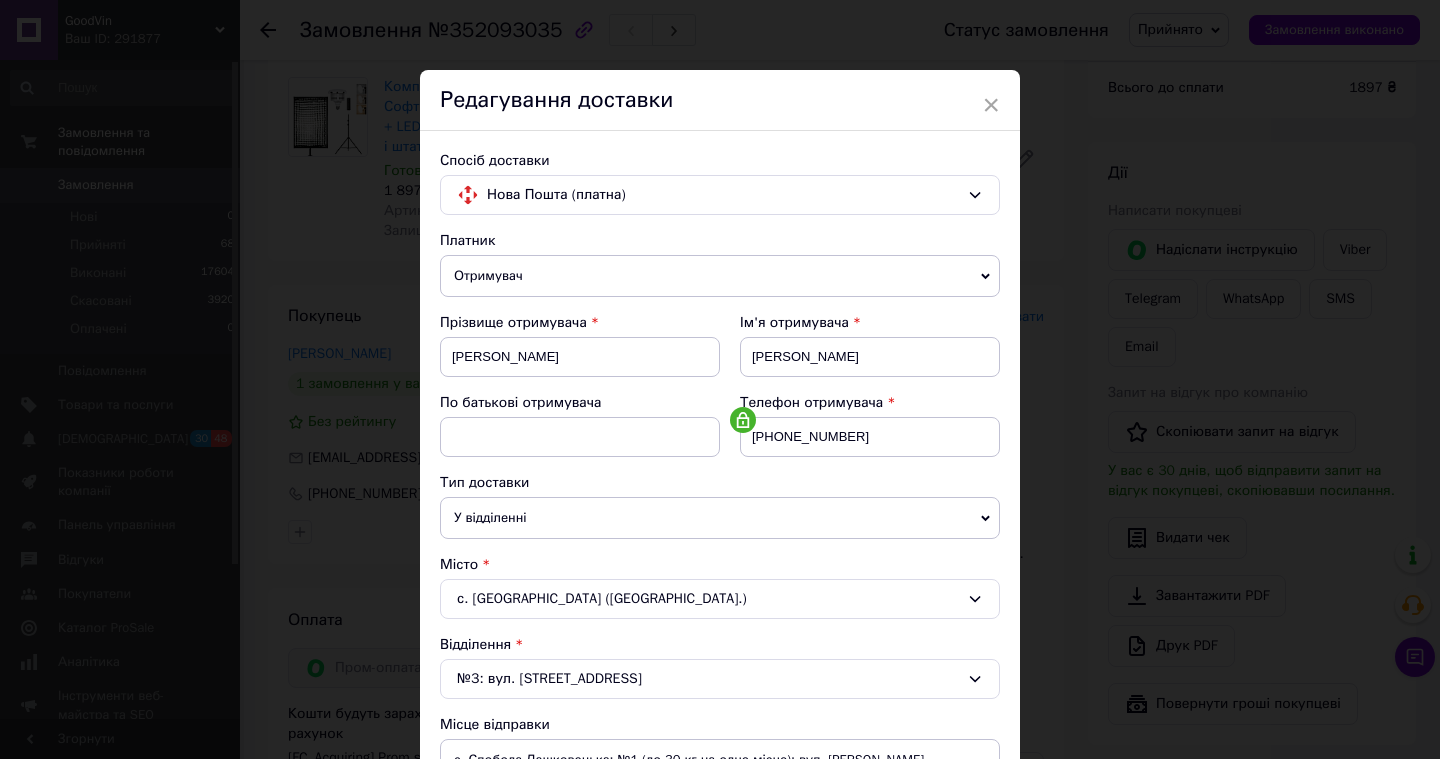 scroll, scrollTop: 833, scrollLeft: 0, axis: vertical 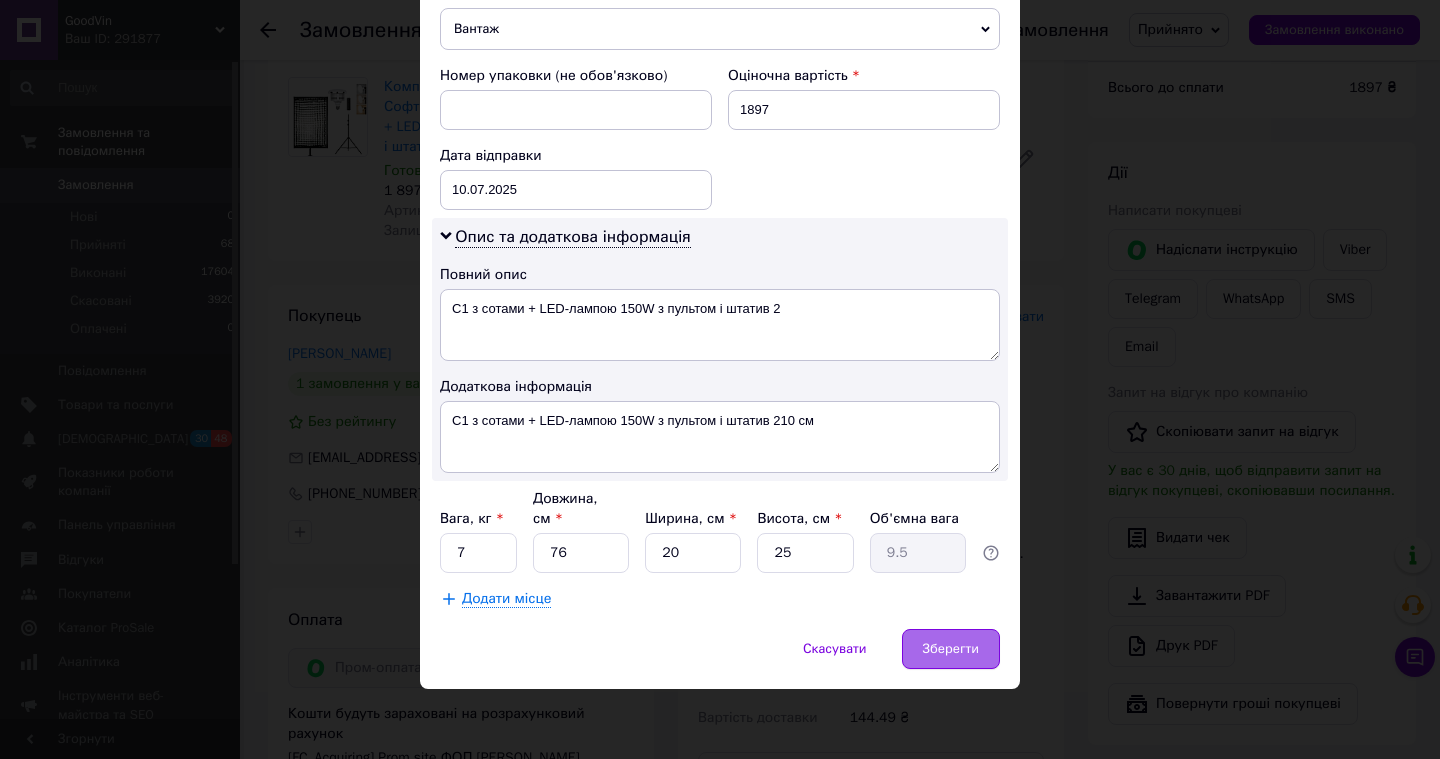 click on "Зберегти" at bounding box center (951, 649) 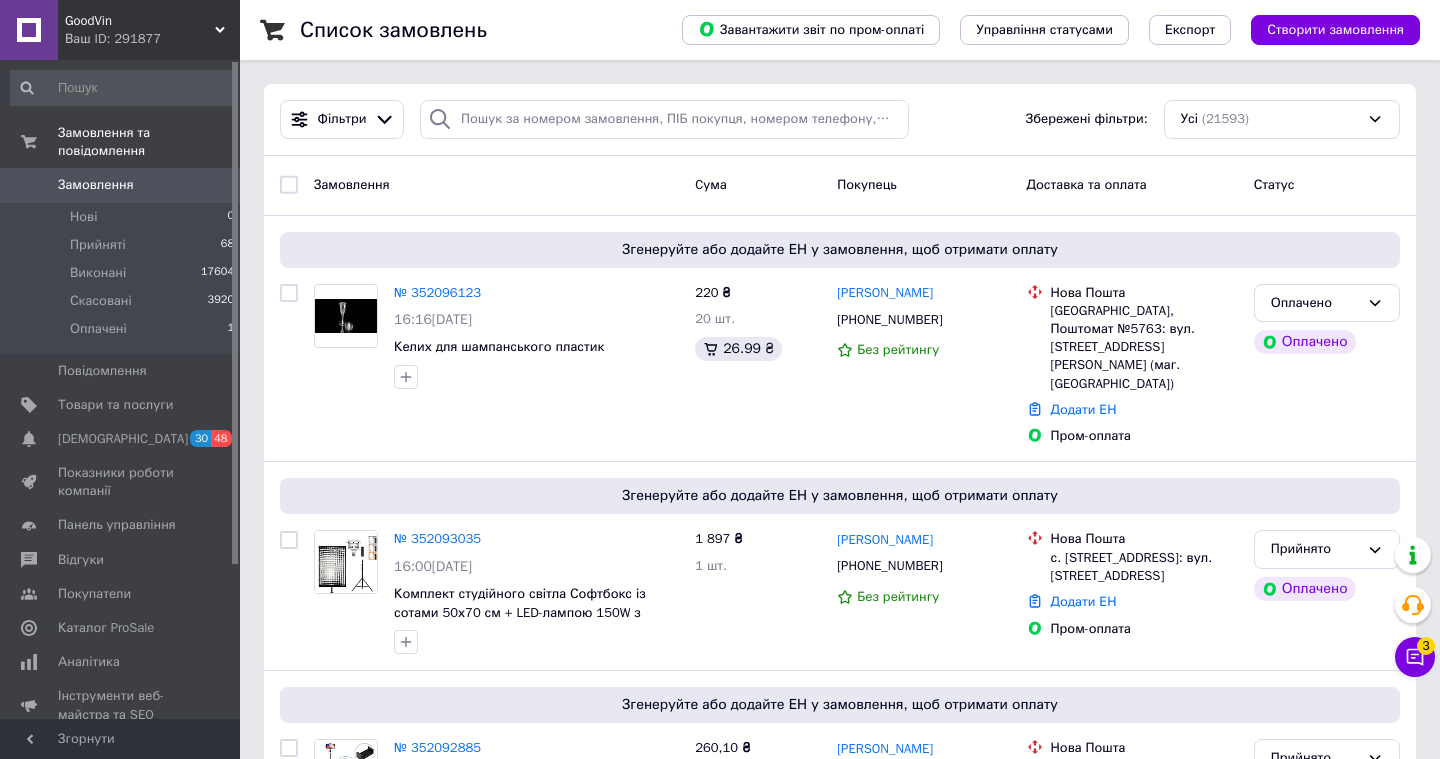 scroll, scrollTop: 33, scrollLeft: 0, axis: vertical 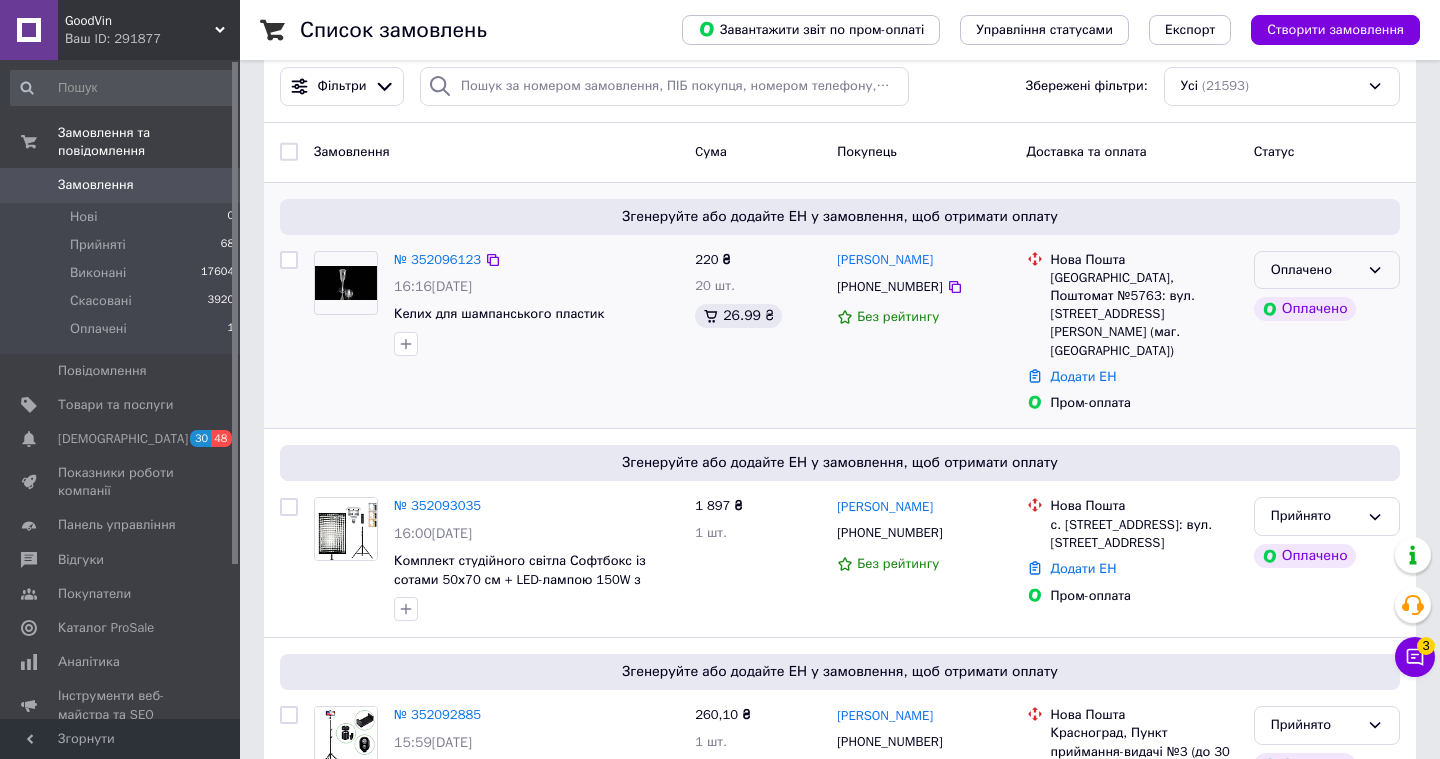 click on "Оплачено" at bounding box center (1327, 270) 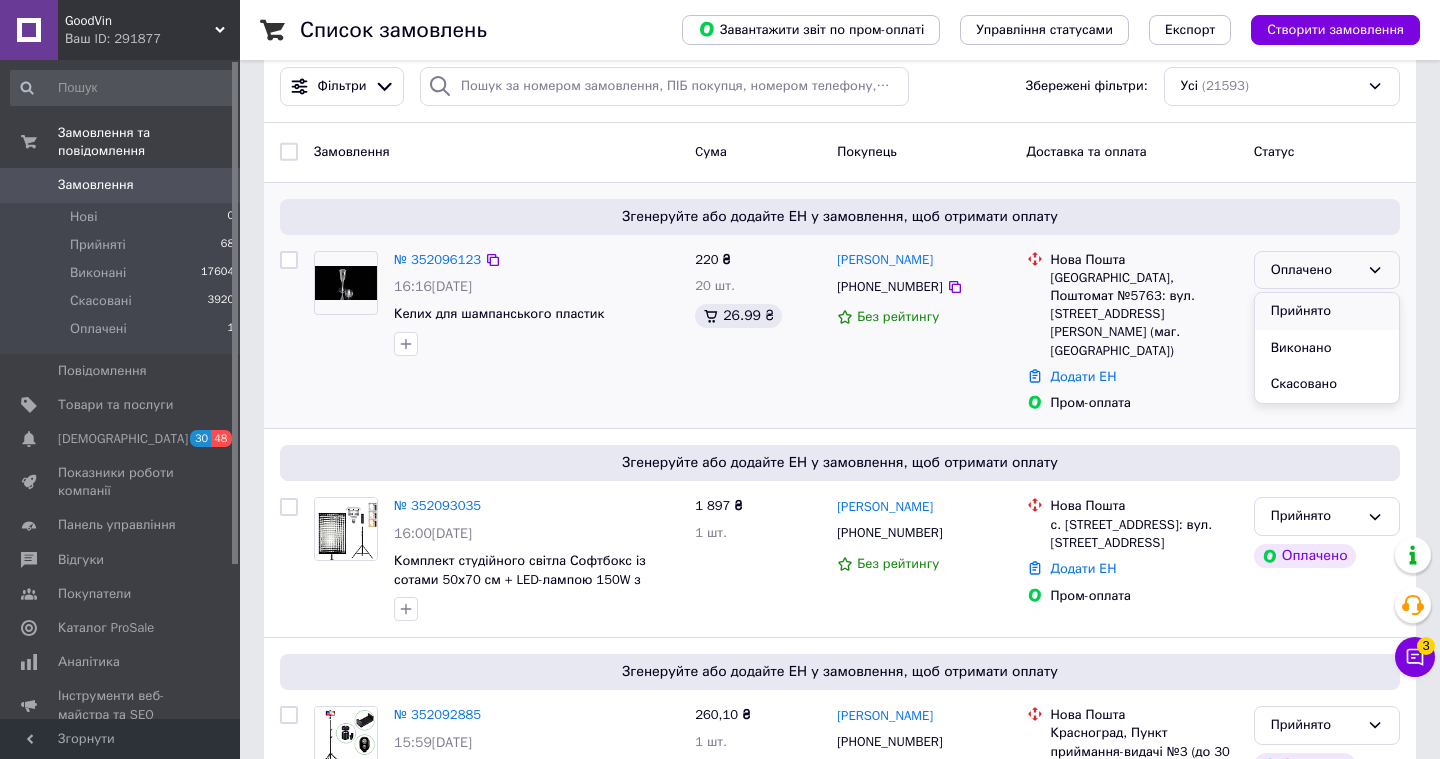 click on "Прийнято" at bounding box center [1327, 311] 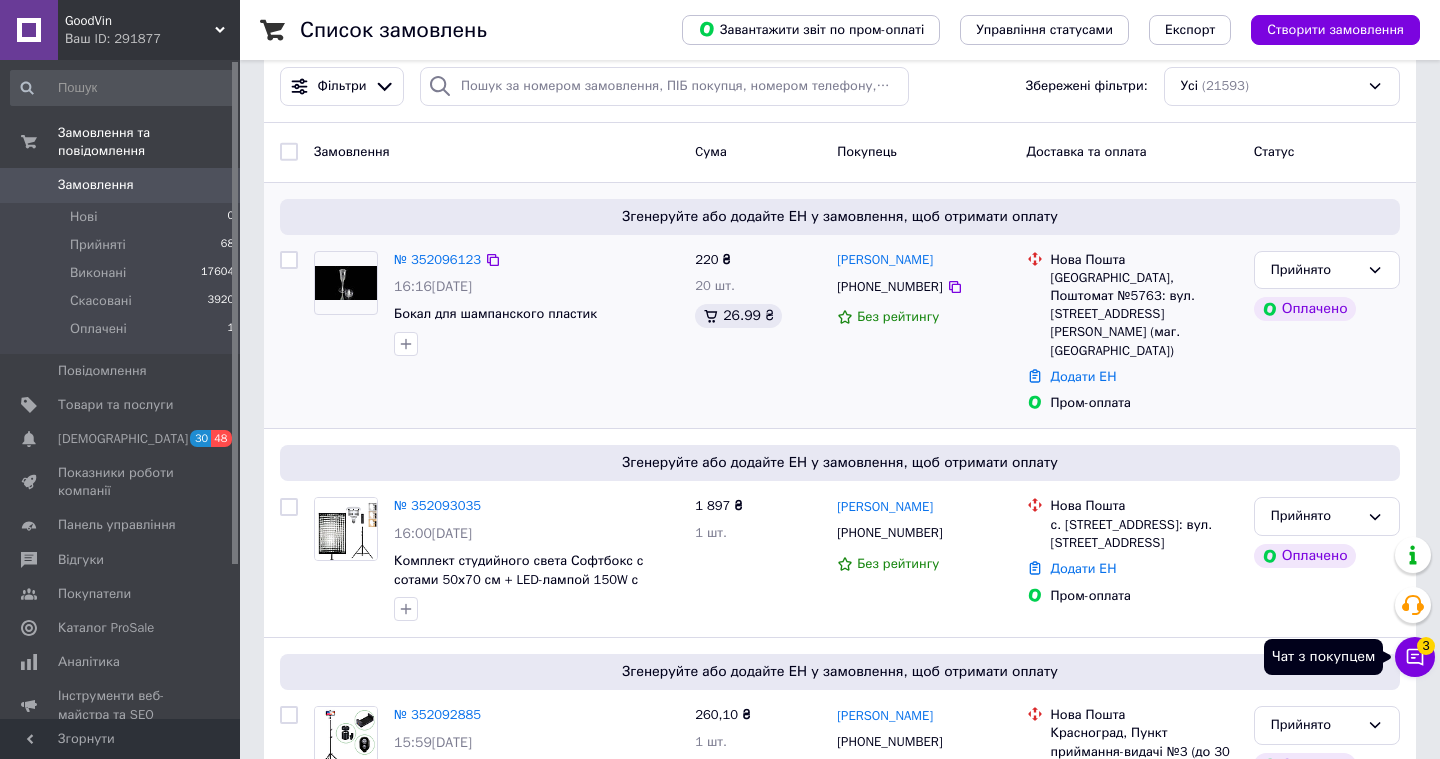 click 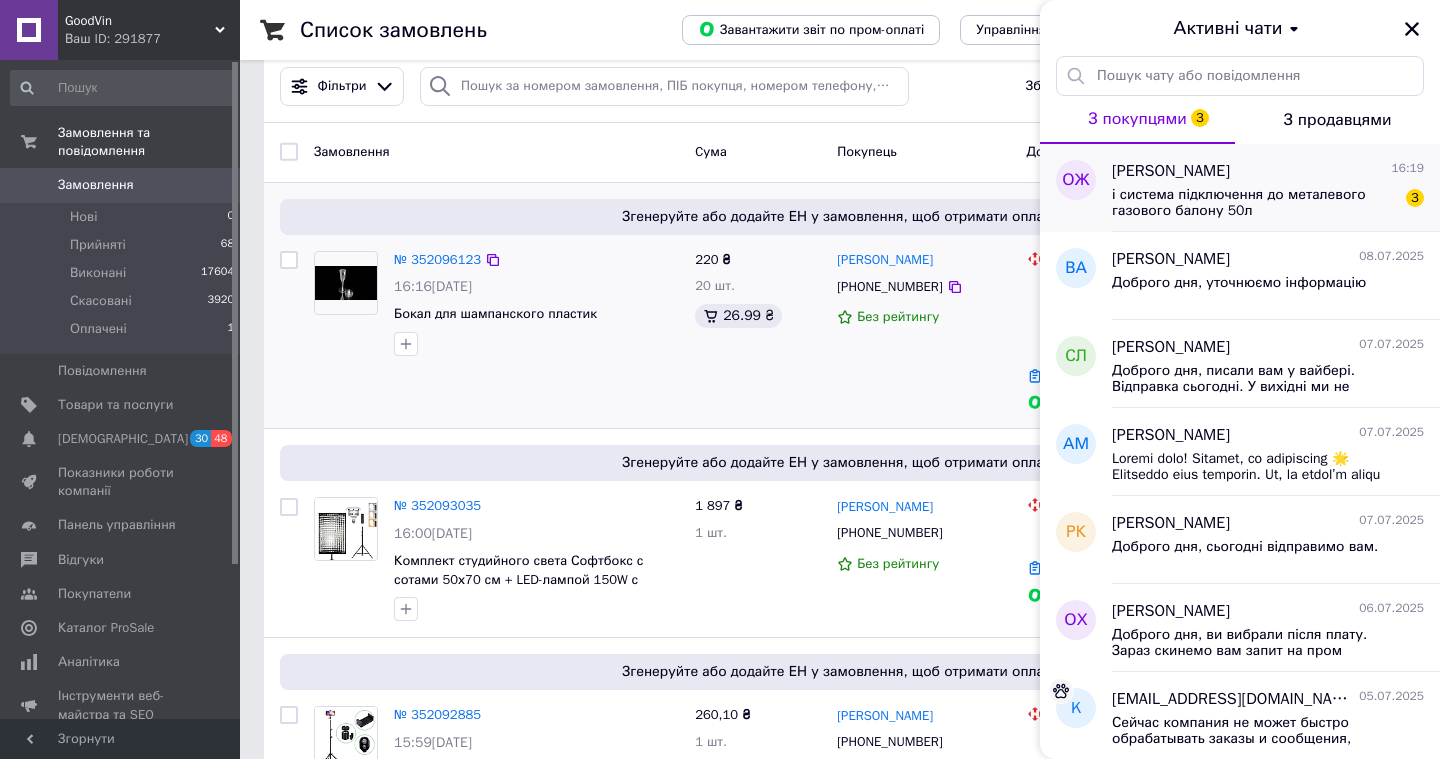 click on "Олександр Житник 16:19" at bounding box center (1268, 171) 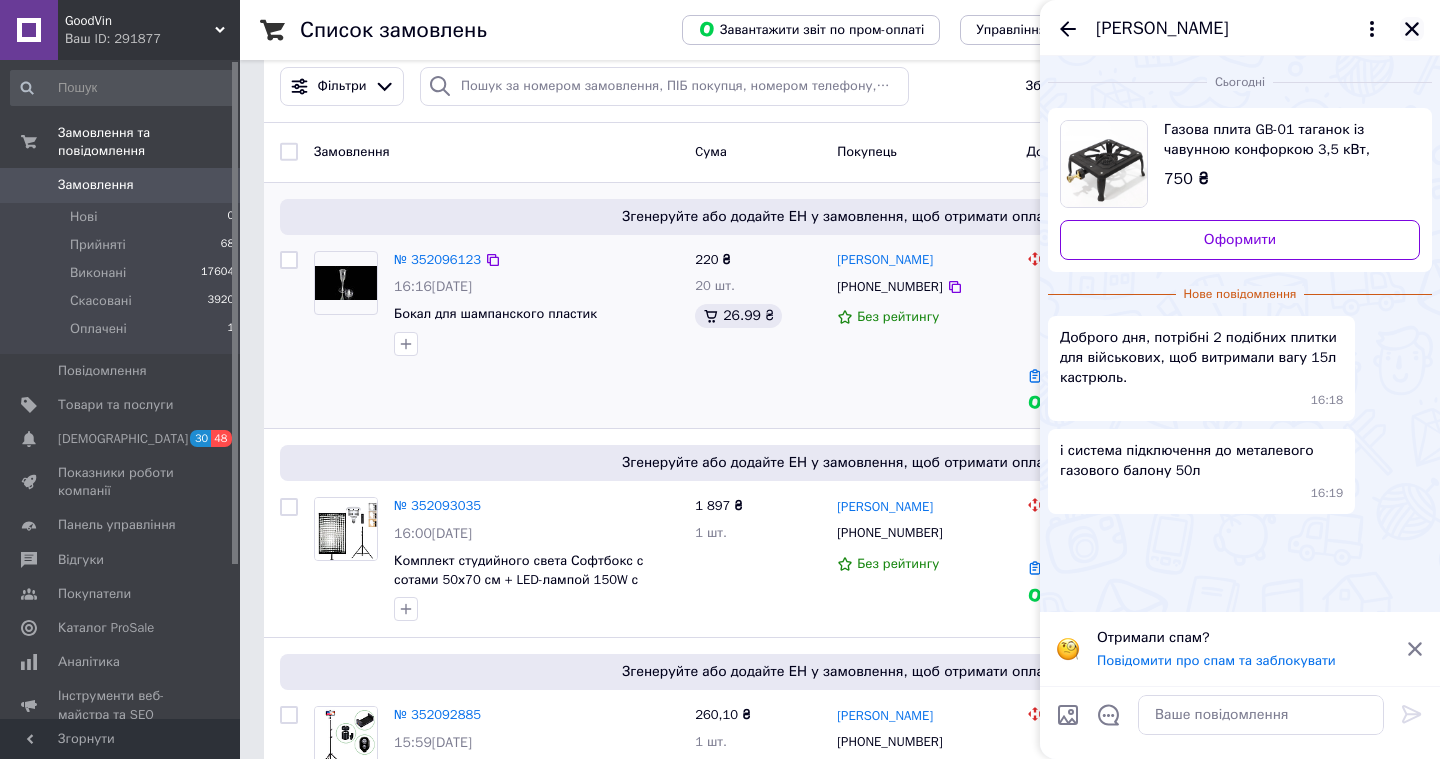 click 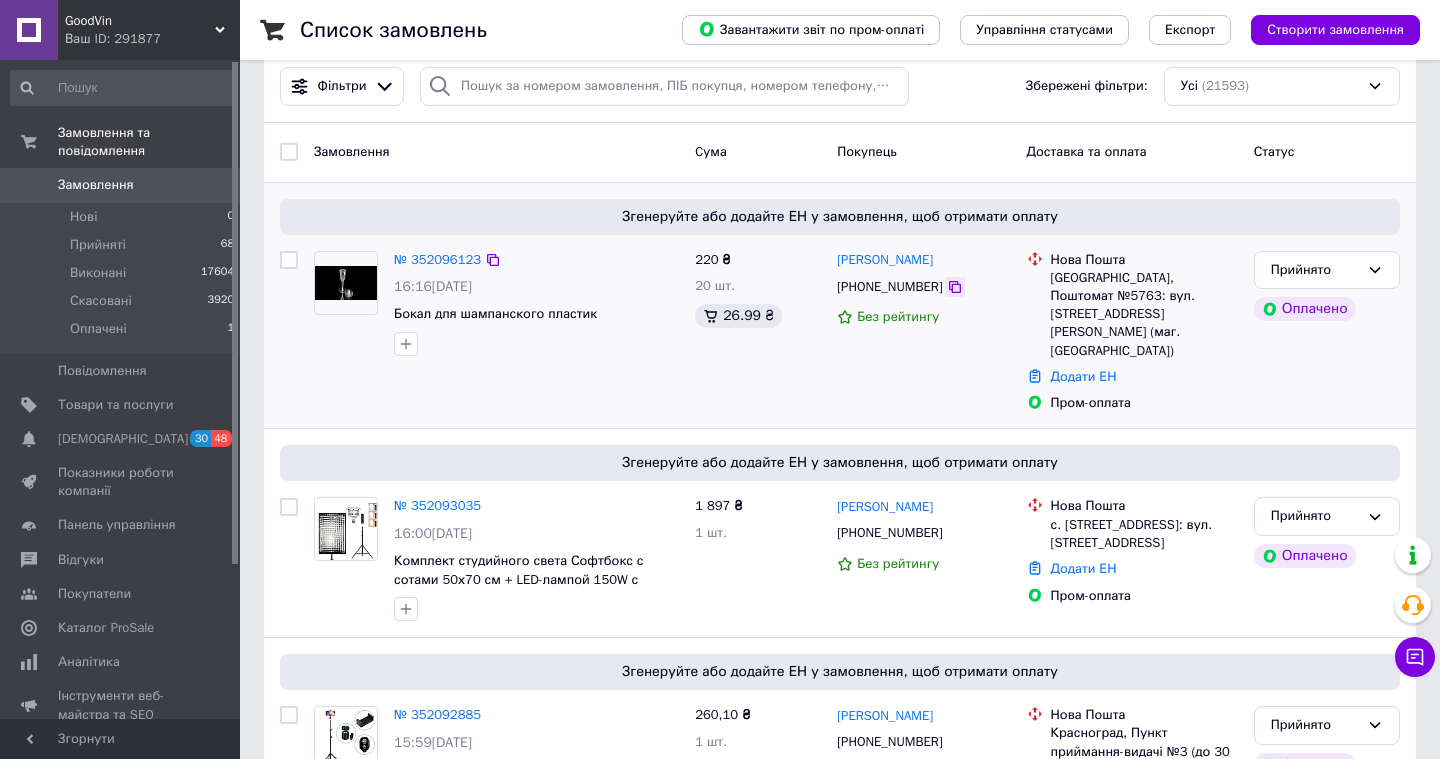 click 